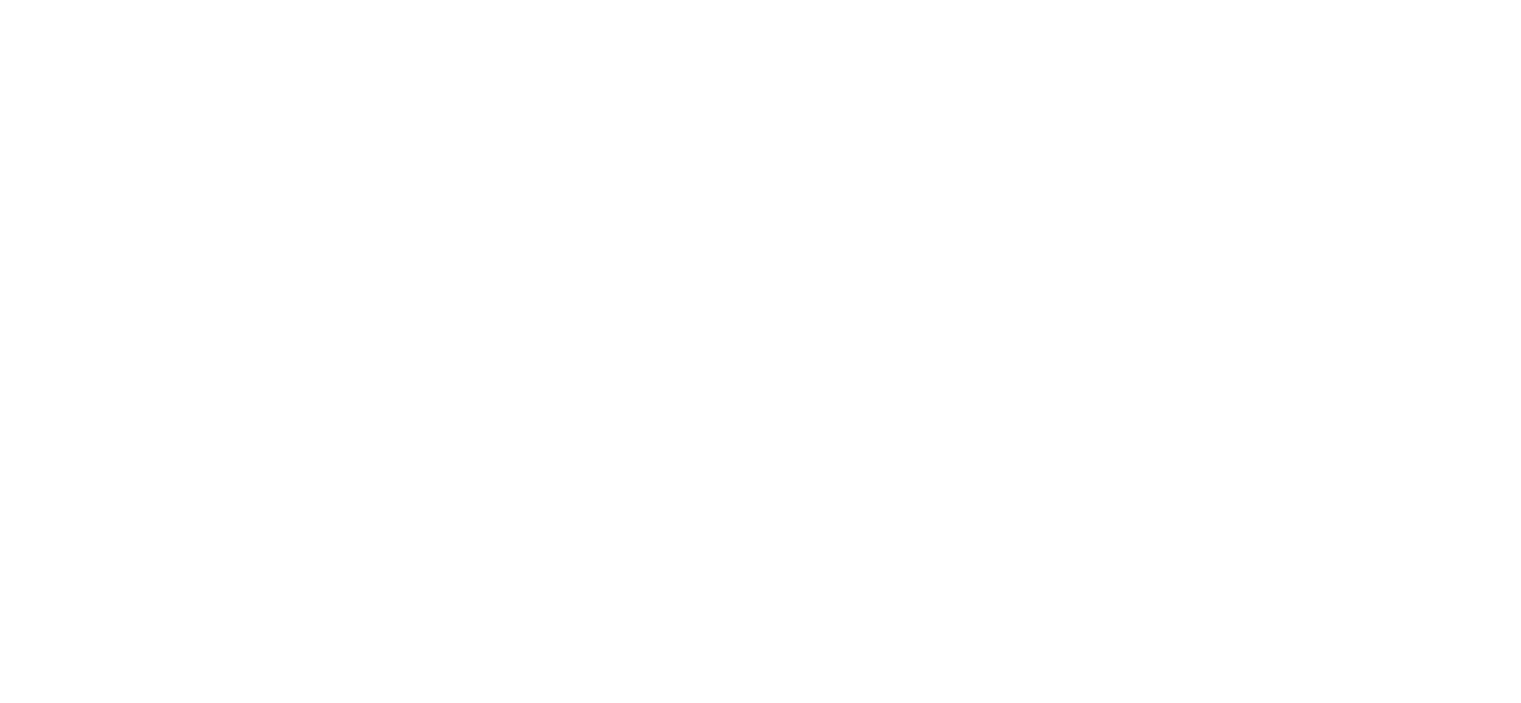 scroll, scrollTop: 0, scrollLeft: 0, axis: both 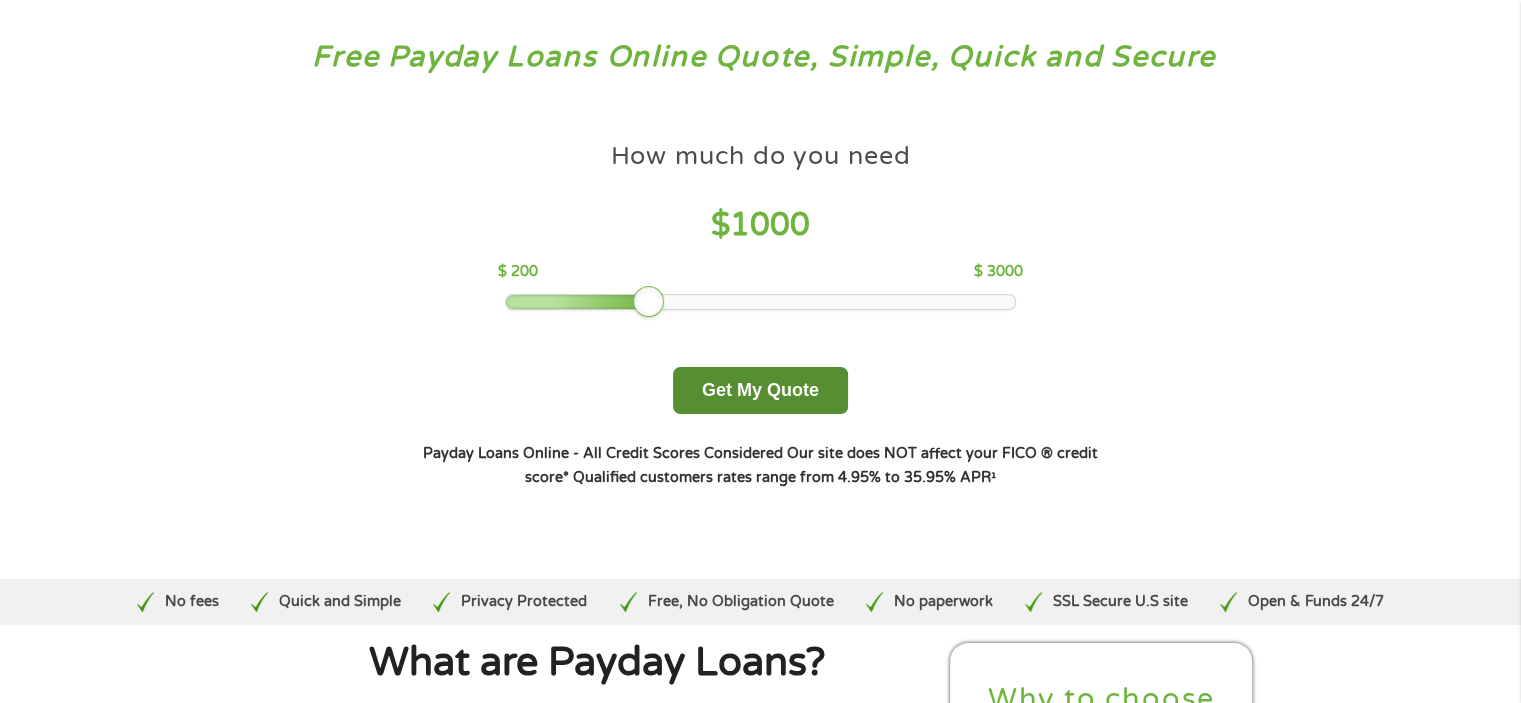 click on "Get My Quote" at bounding box center [760, 390] 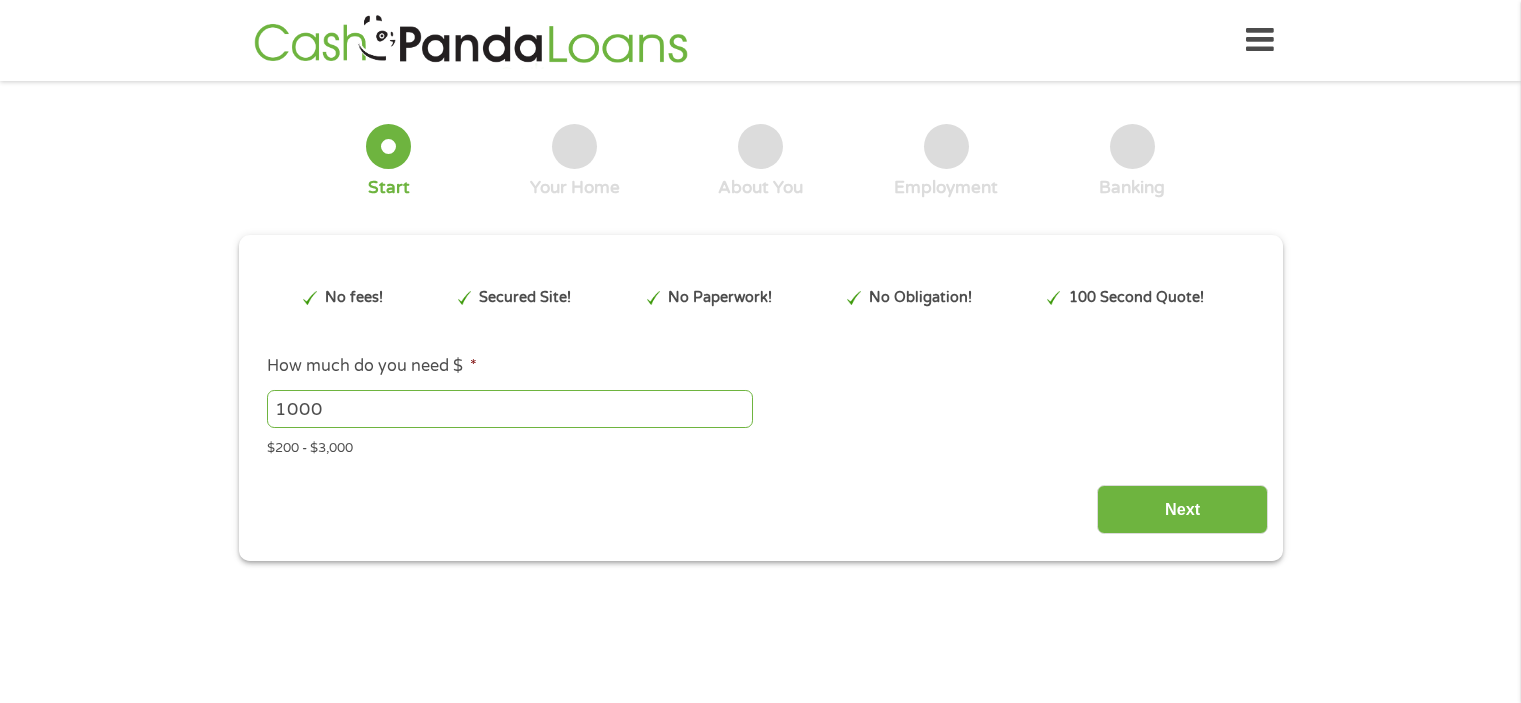 scroll, scrollTop: 0, scrollLeft: 0, axis: both 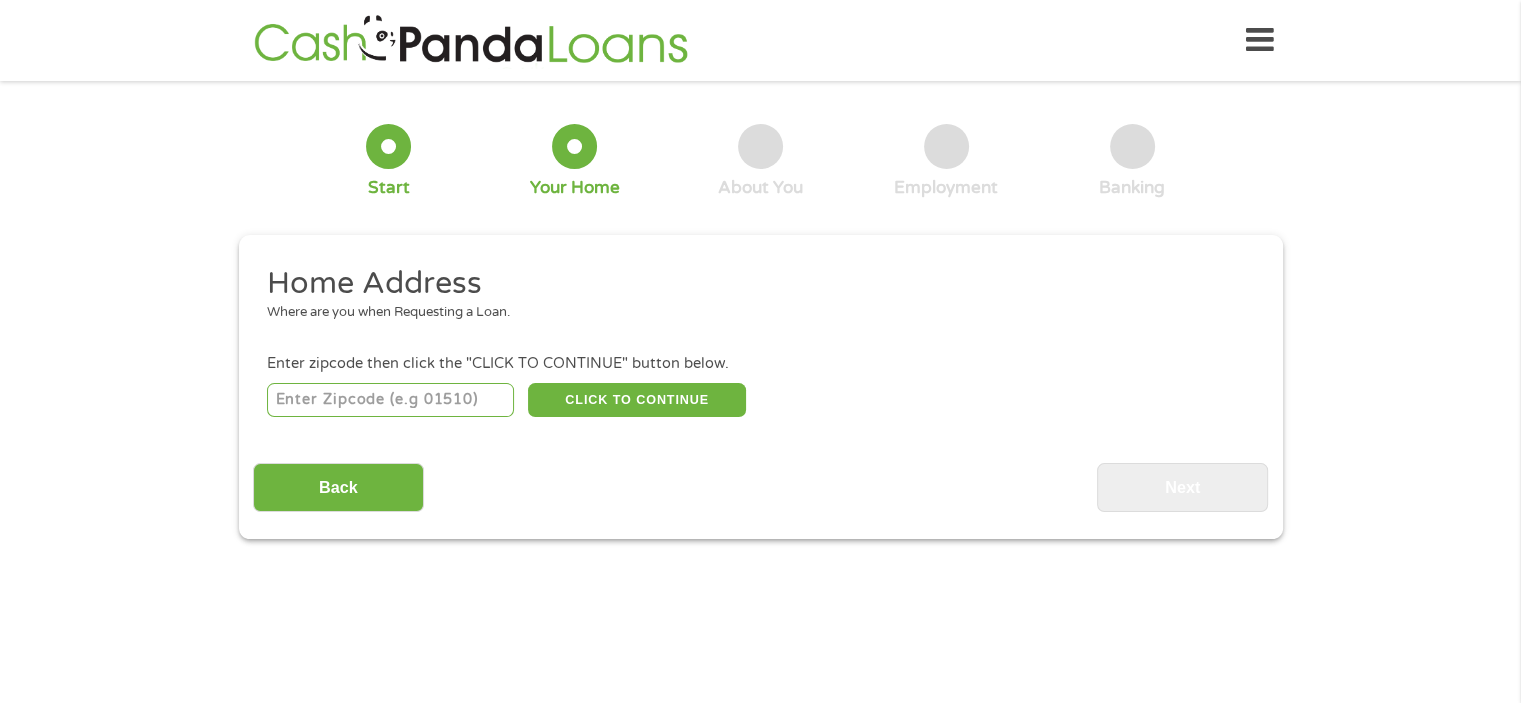 click at bounding box center [390, 400] 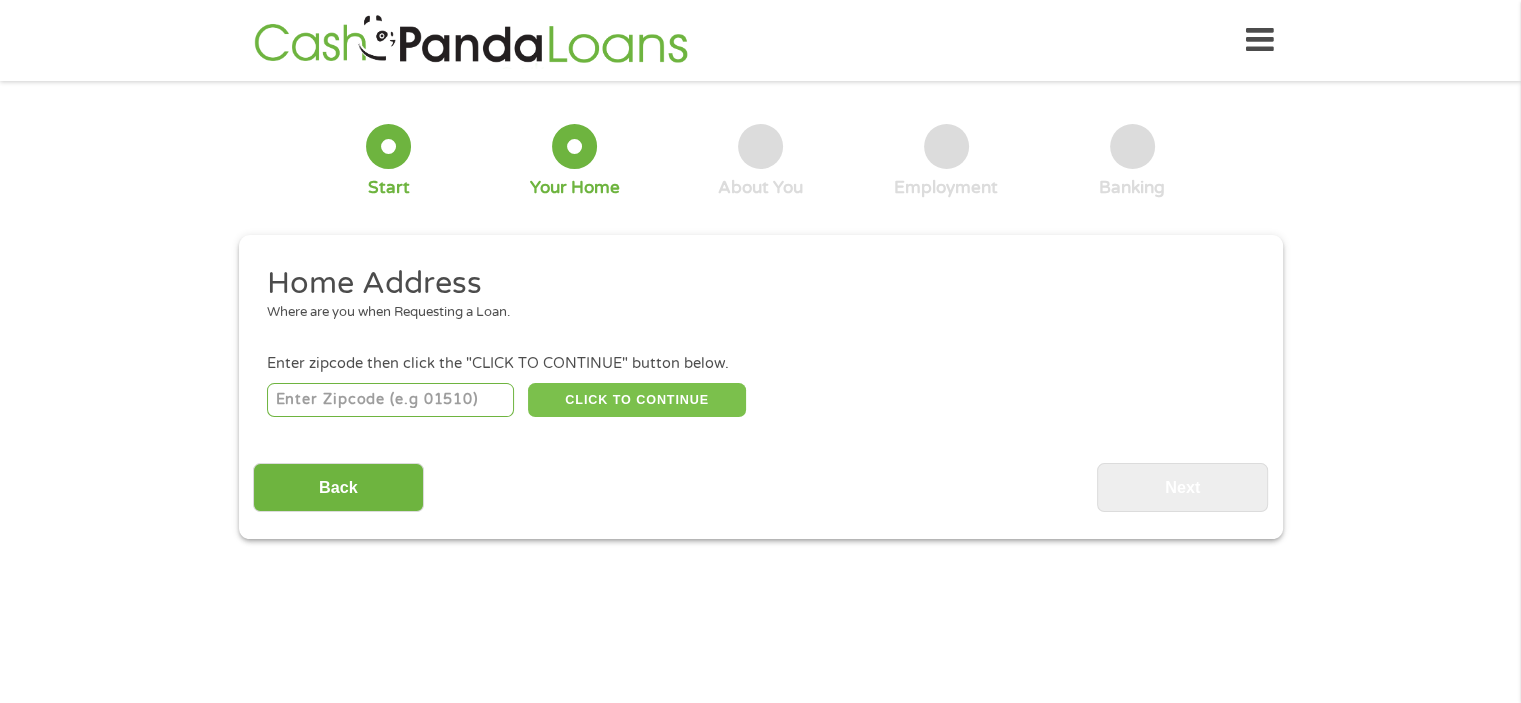 type on "54904" 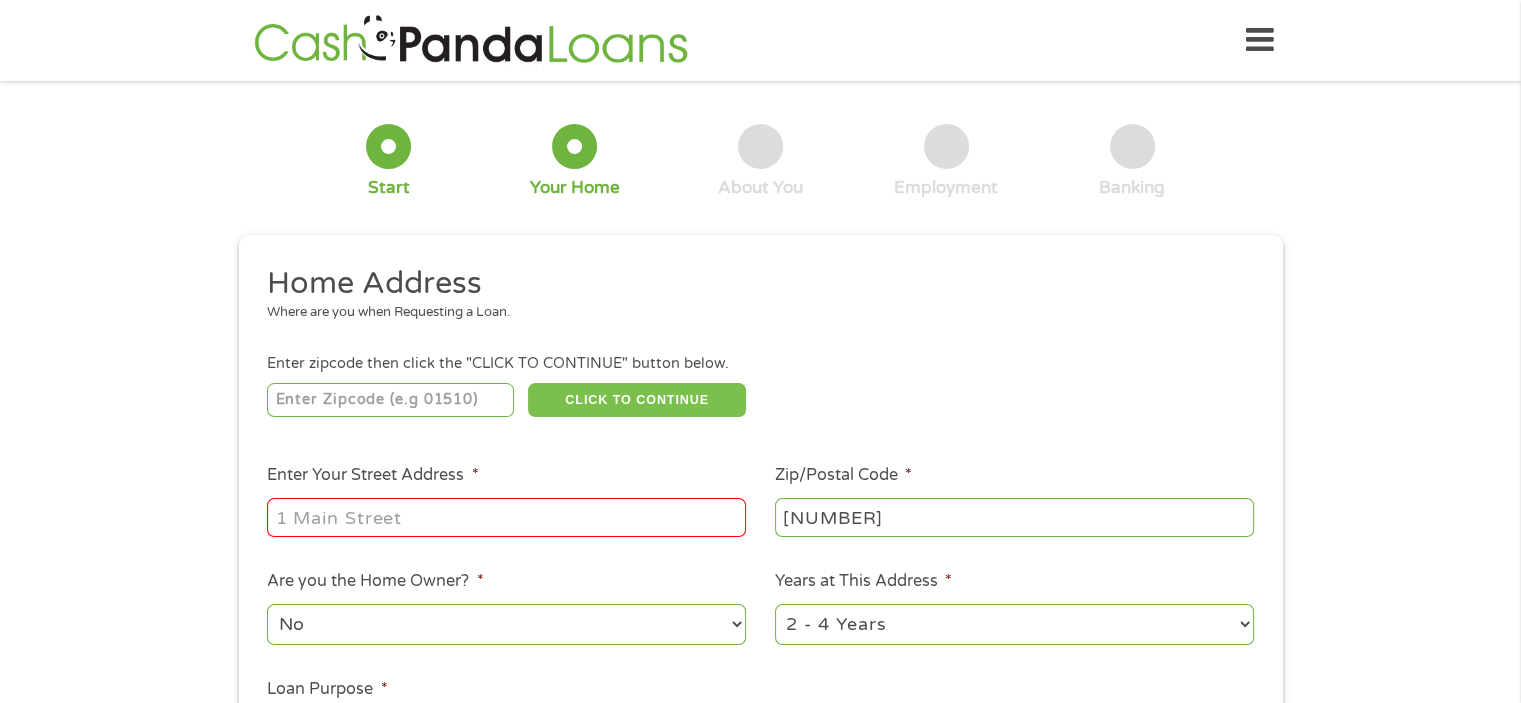 scroll, scrollTop: 200, scrollLeft: 0, axis: vertical 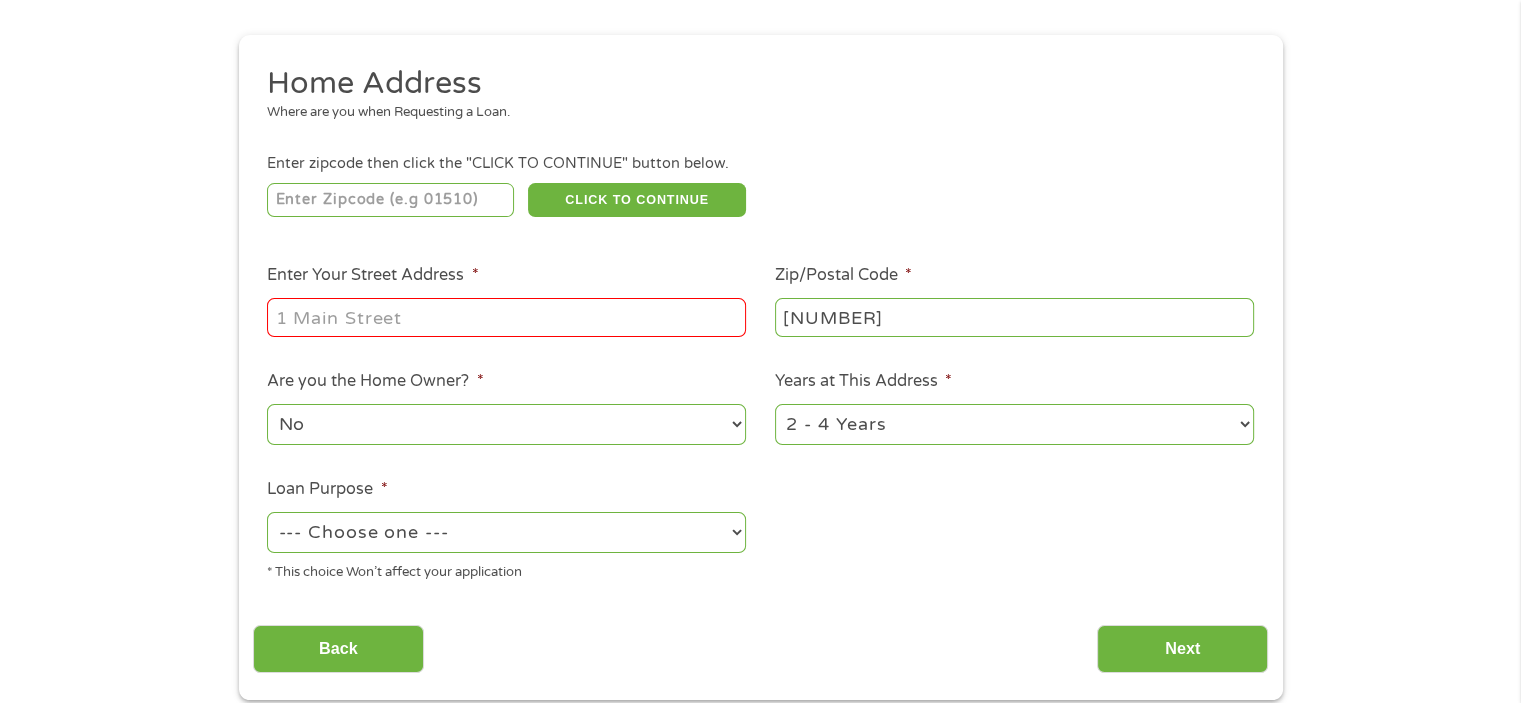 click on "Enter Your Street Address *" at bounding box center (506, 317) 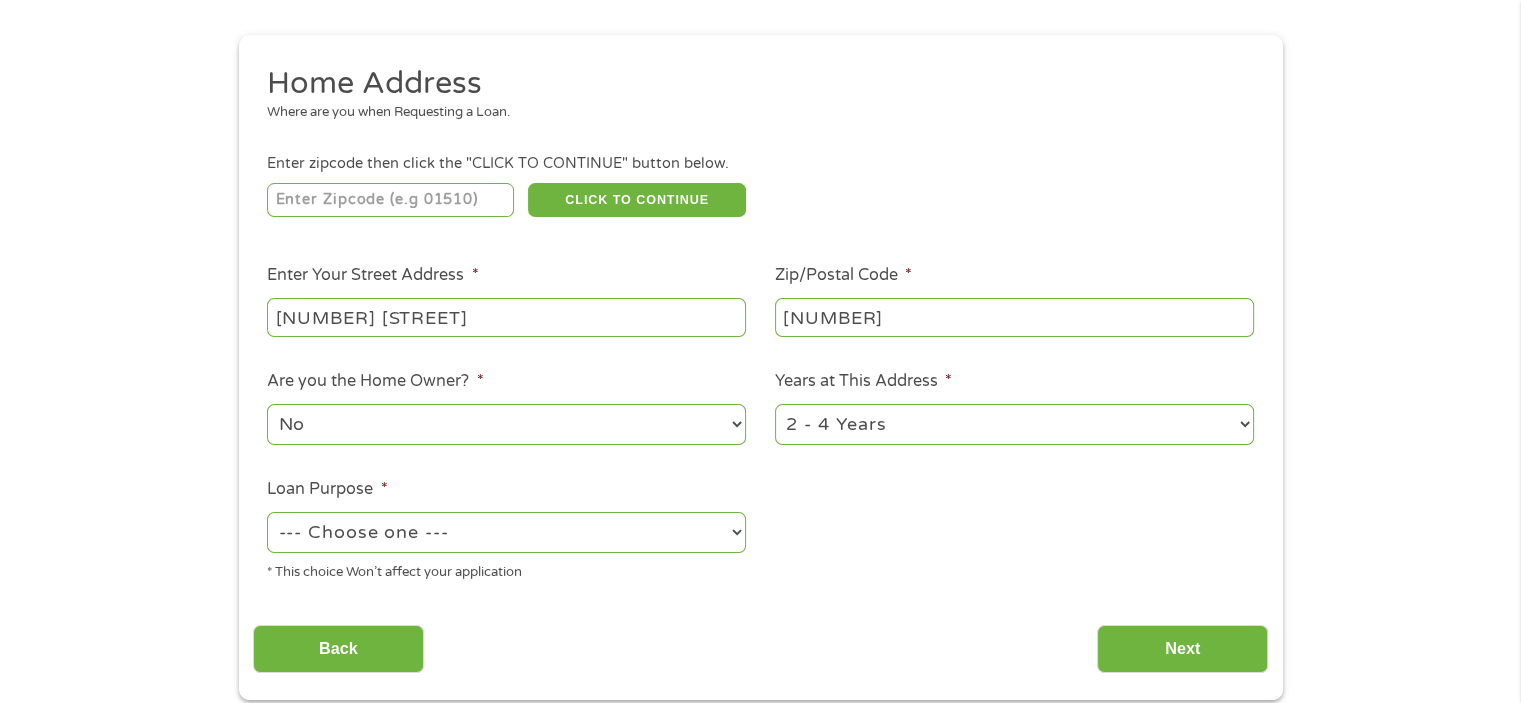 type on "3117 Sheldon Drive" 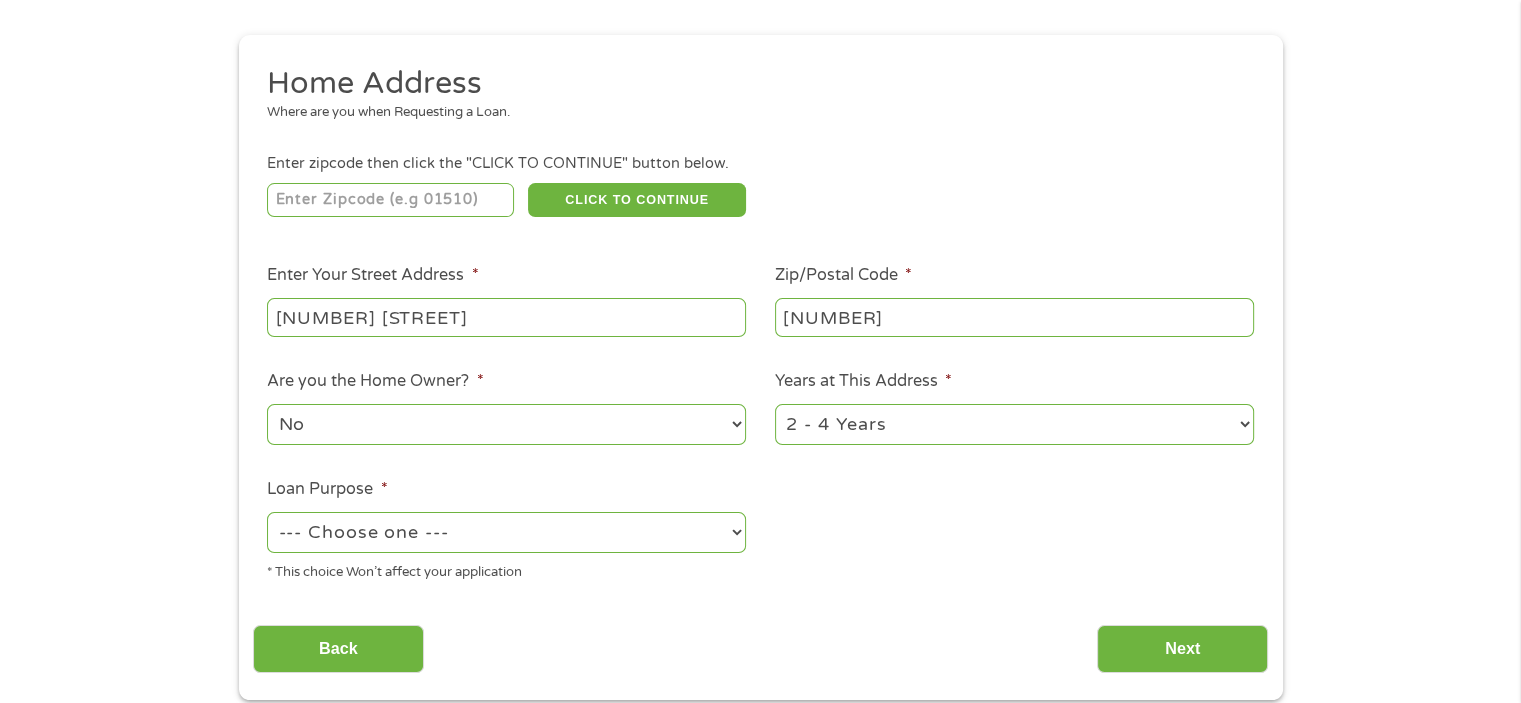 select on "shorttermcash" 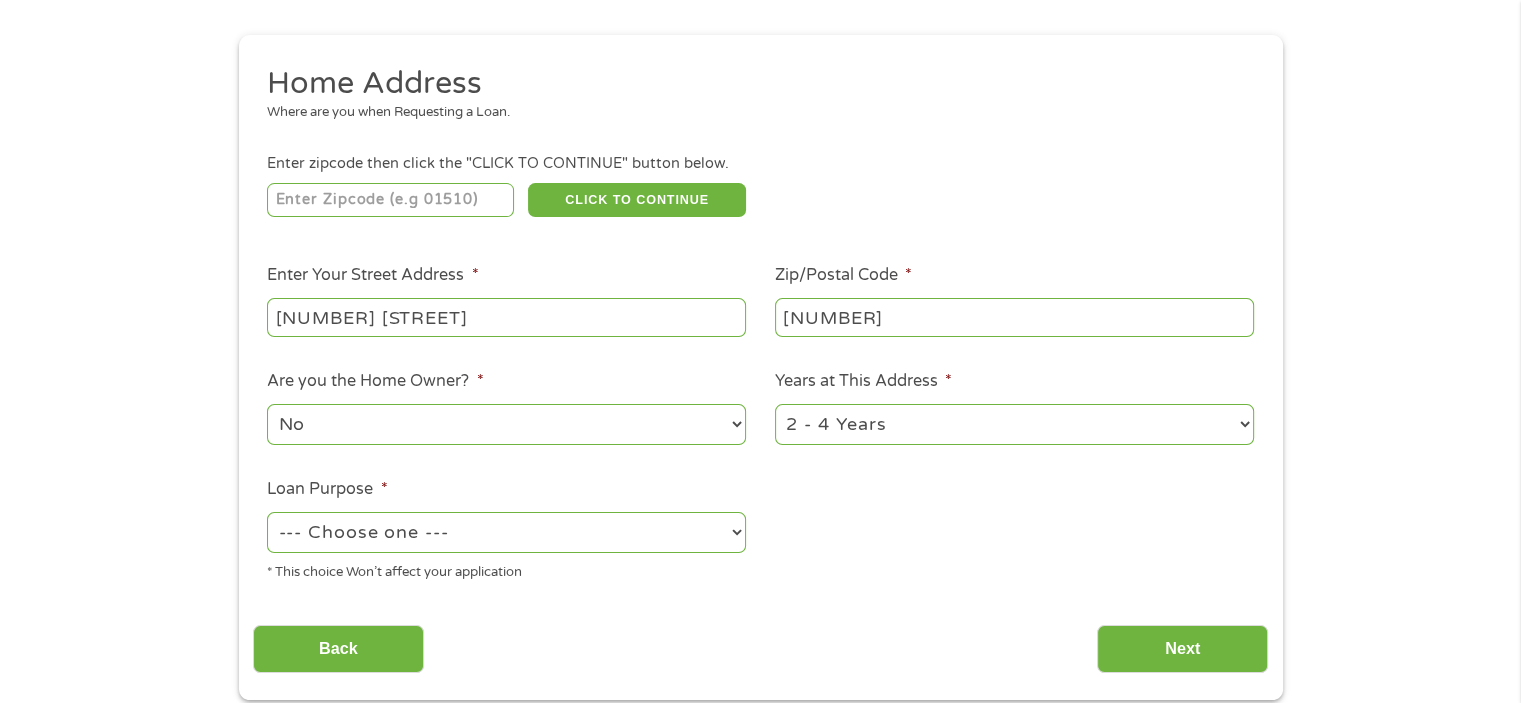 click on "--- Choose one --- Pay Bills Debt Consolidation Home Improvement Major Purchase Car Loan Short Term Cash Medical Expenses Other" at bounding box center (506, 532) 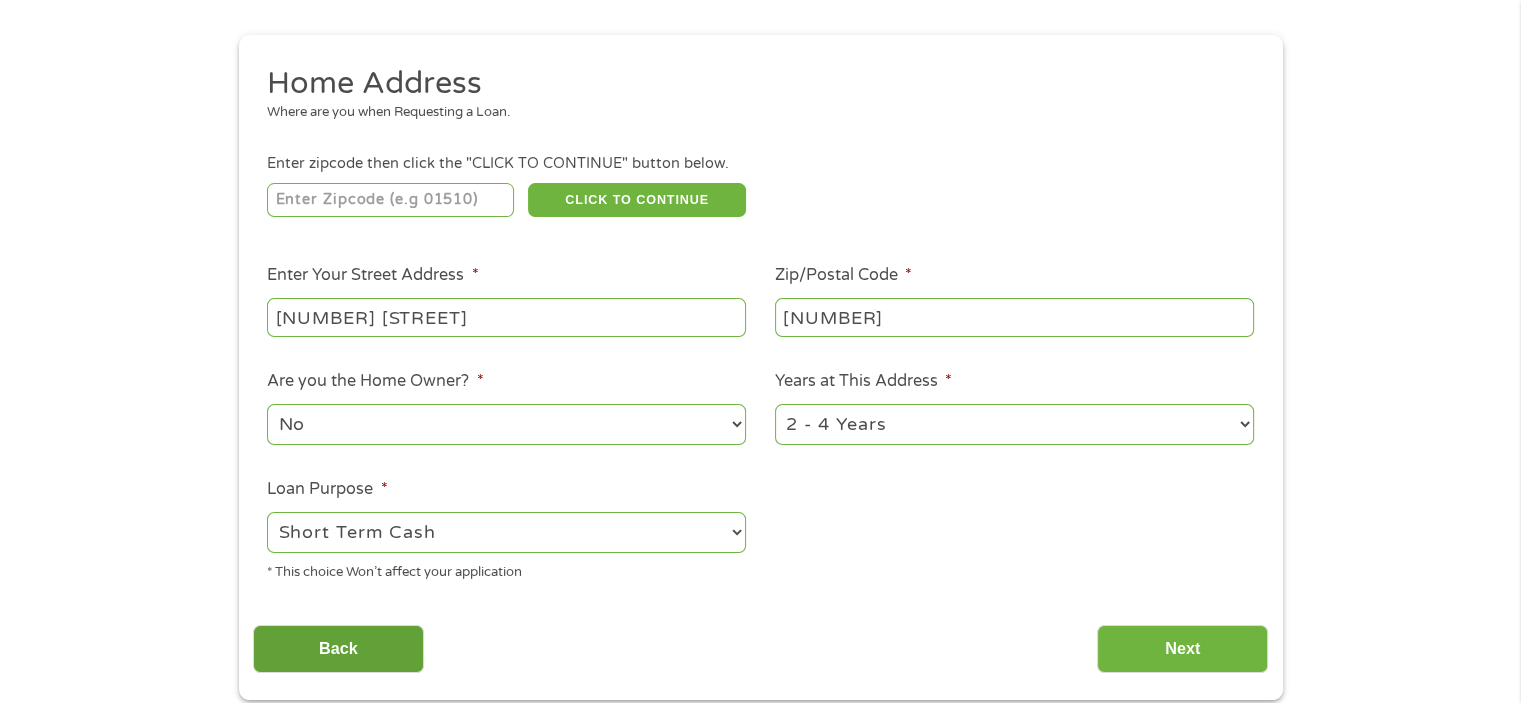 click on "Back" at bounding box center (338, 649) 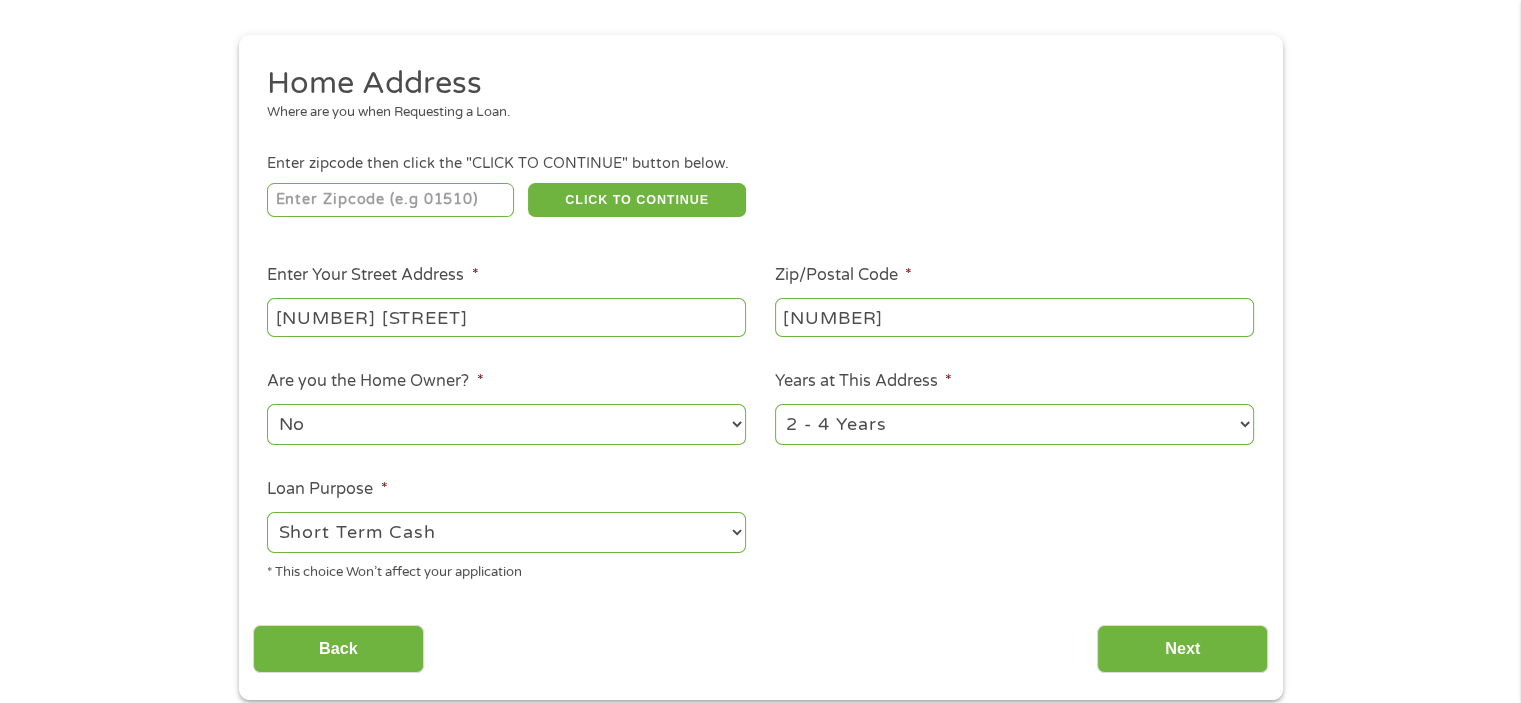 scroll, scrollTop: 8, scrollLeft: 8, axis: both 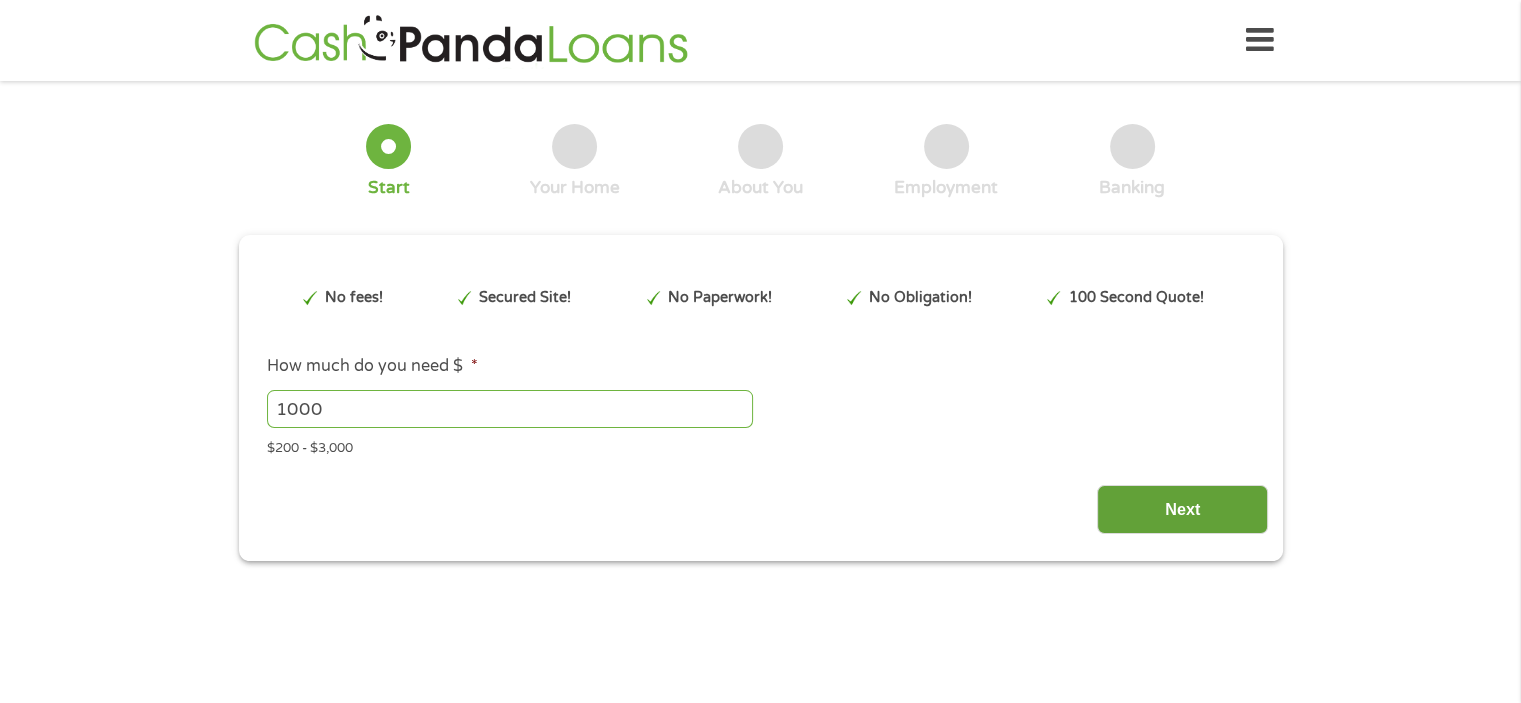 click on "Next" at bounding box center (1182, 509) 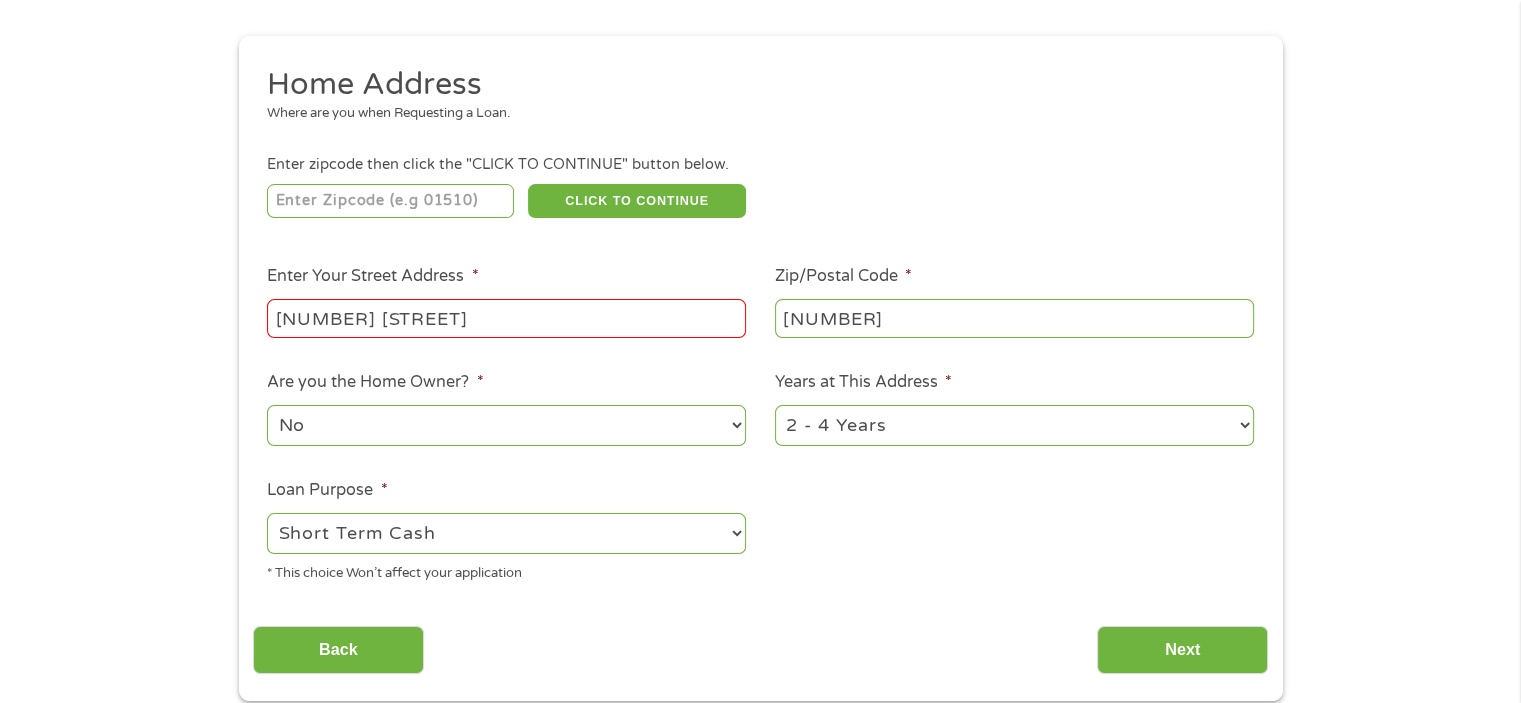 scroll, scrollTop: 200, scrollLeft: 0, axis: vertical 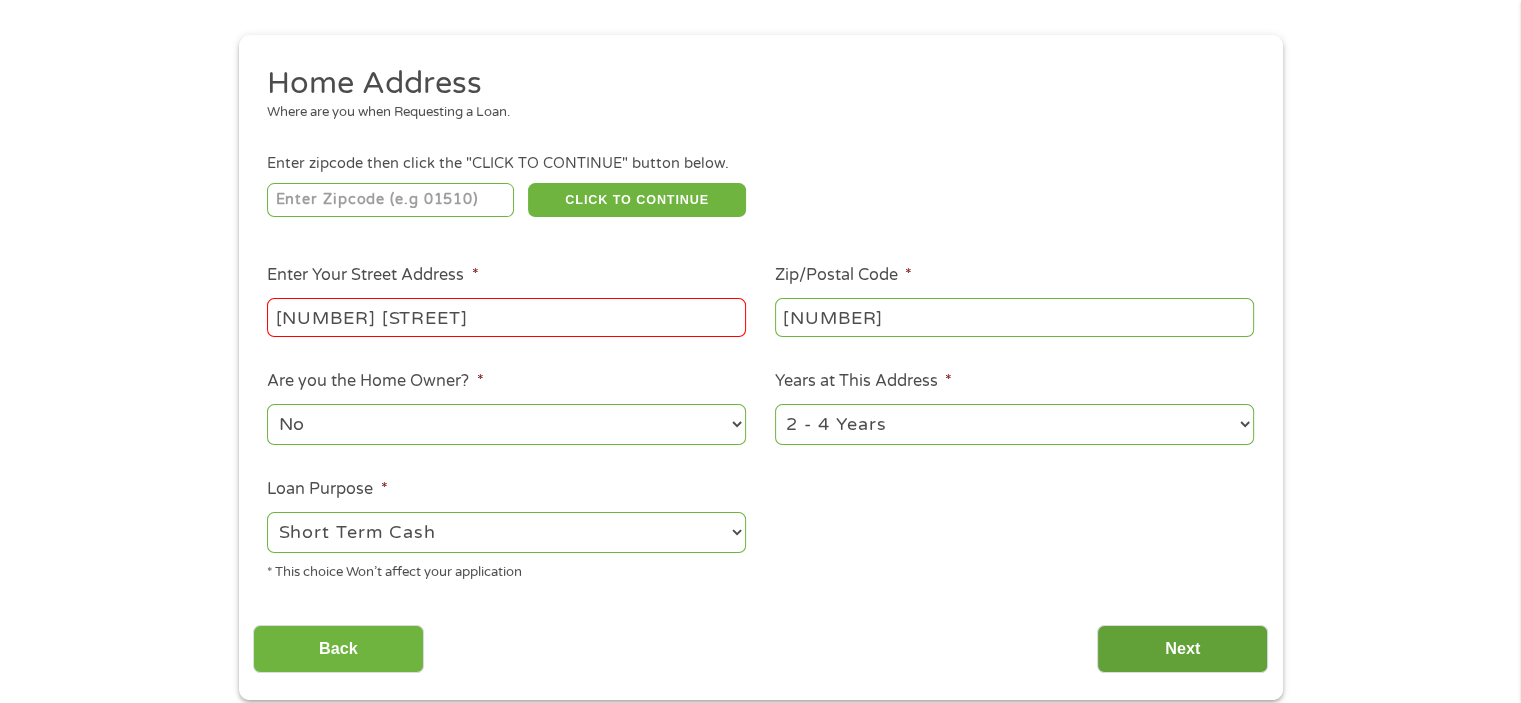 click on "Next" at bounding box center [1182, 649] 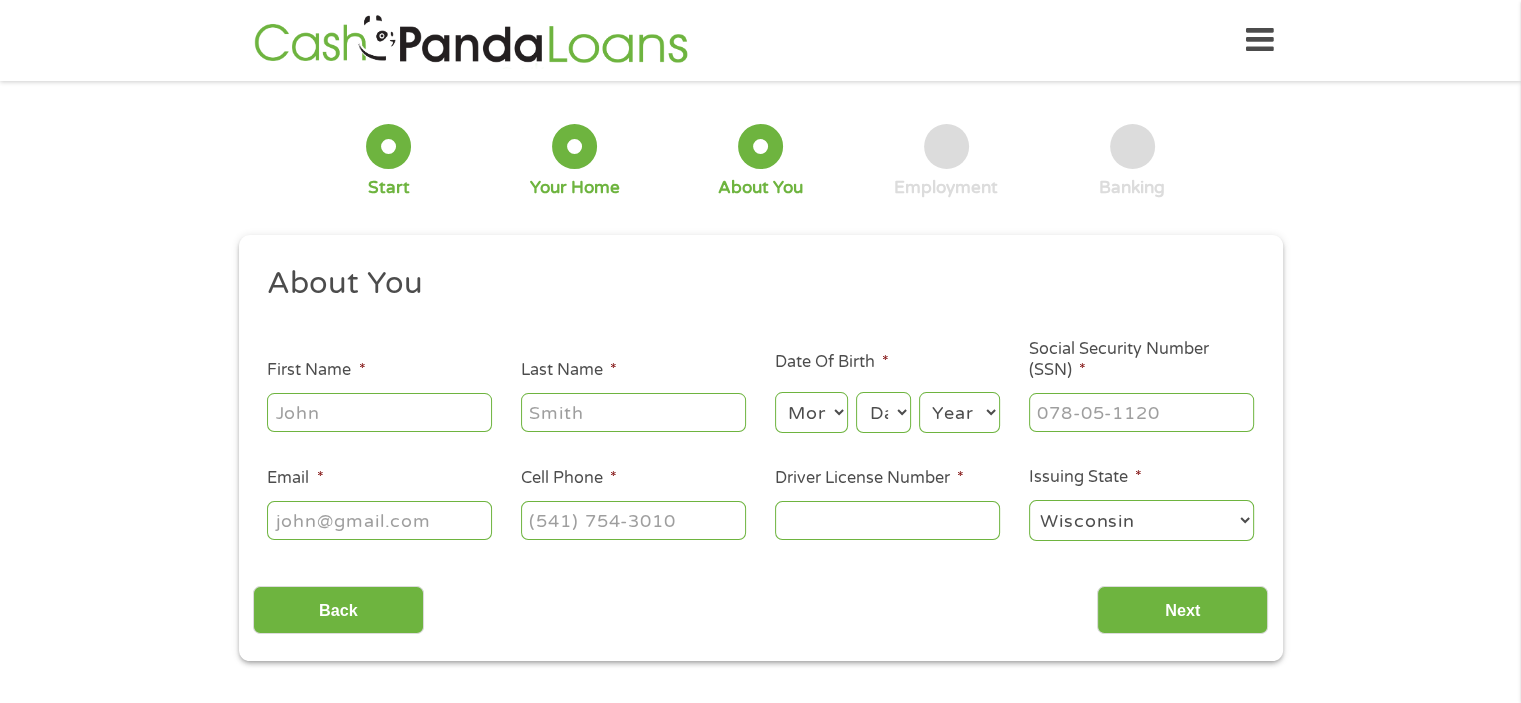 scroll, scrollTop: 0, scrollLeft: 0, axis: both 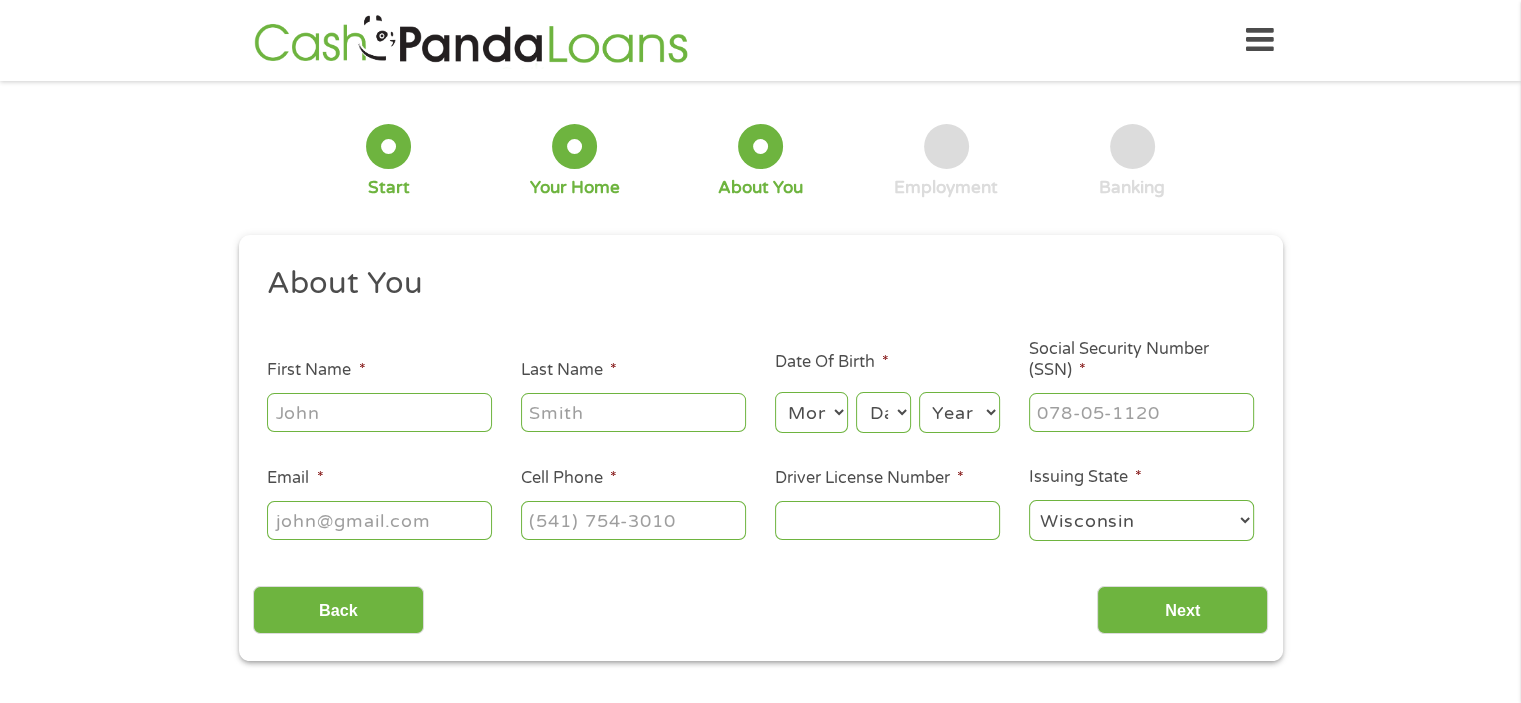 click on "First Name *" at bounding box center (379, 412) 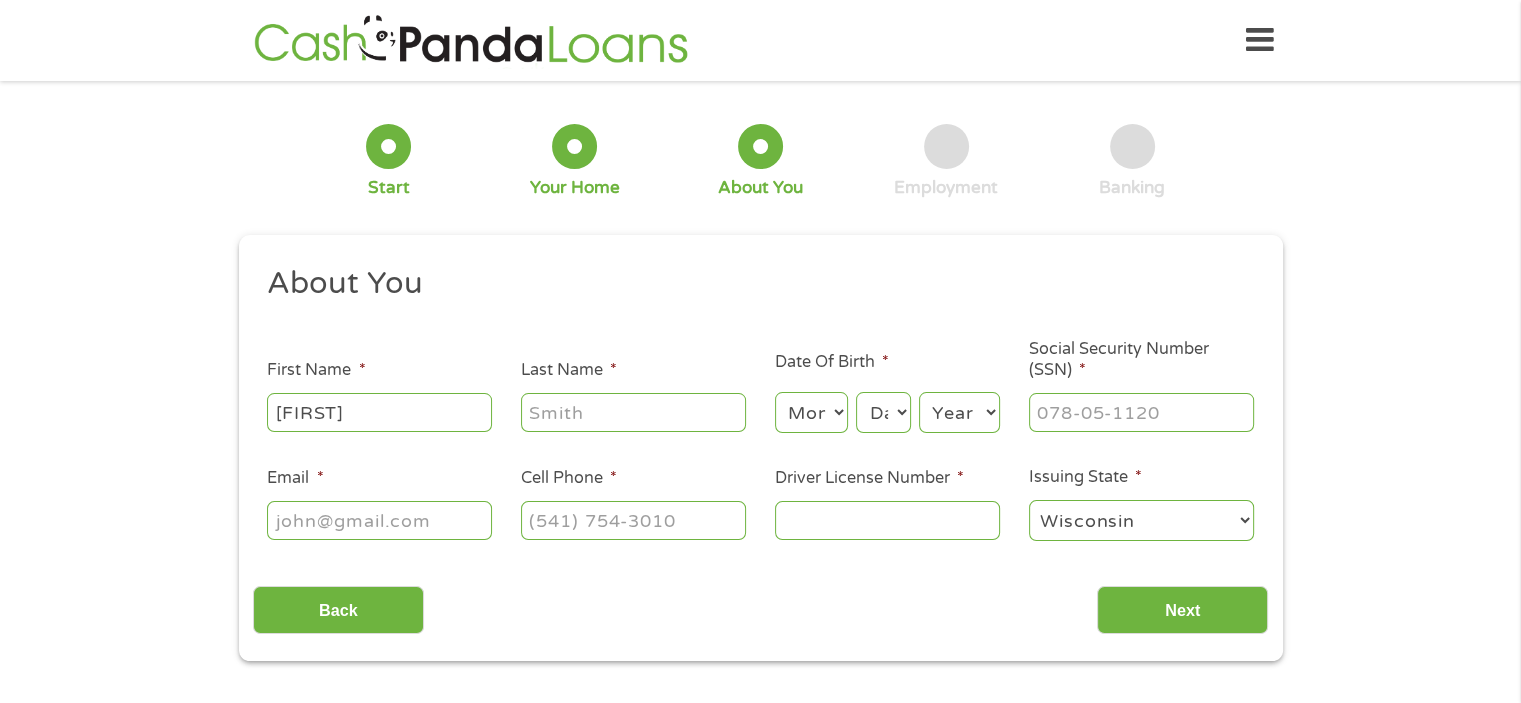 type on "Lisa" 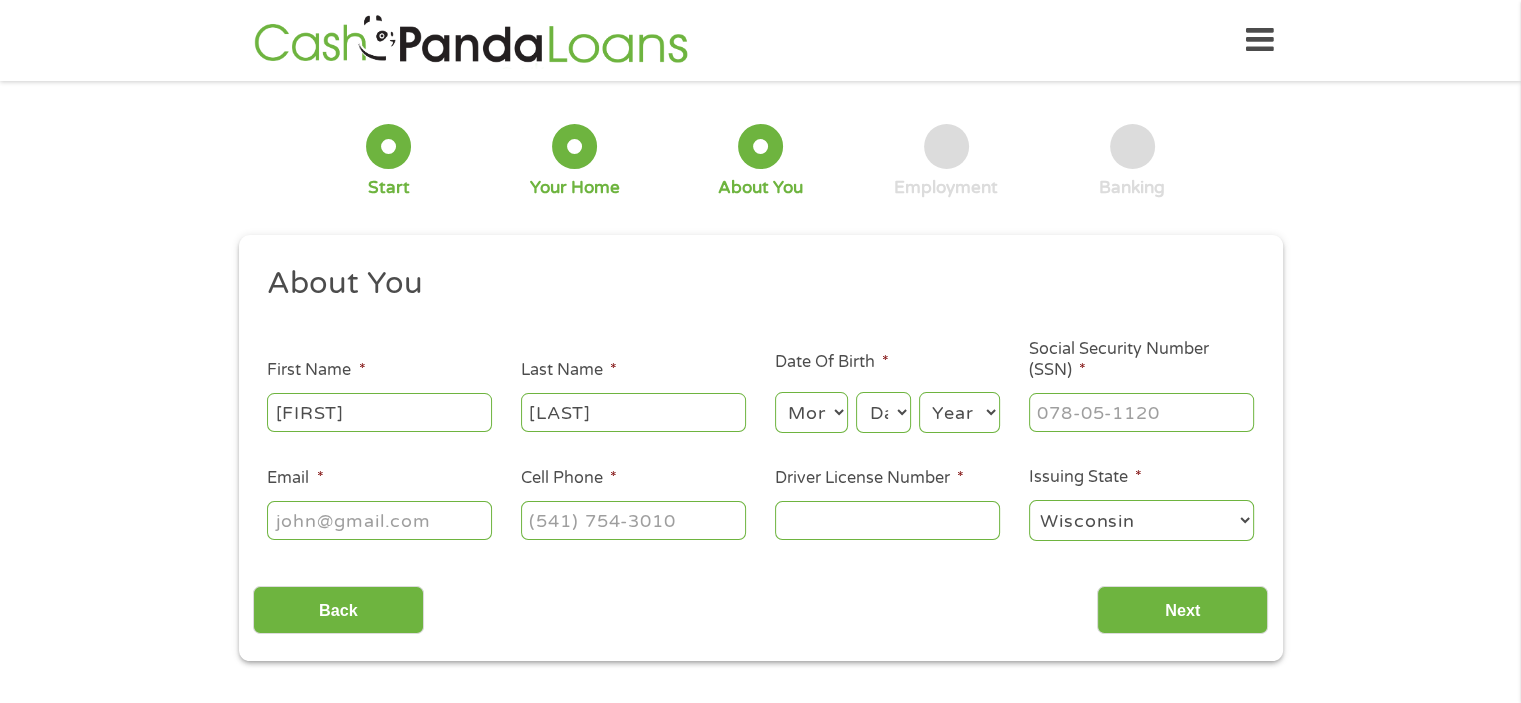 type on "Zier" 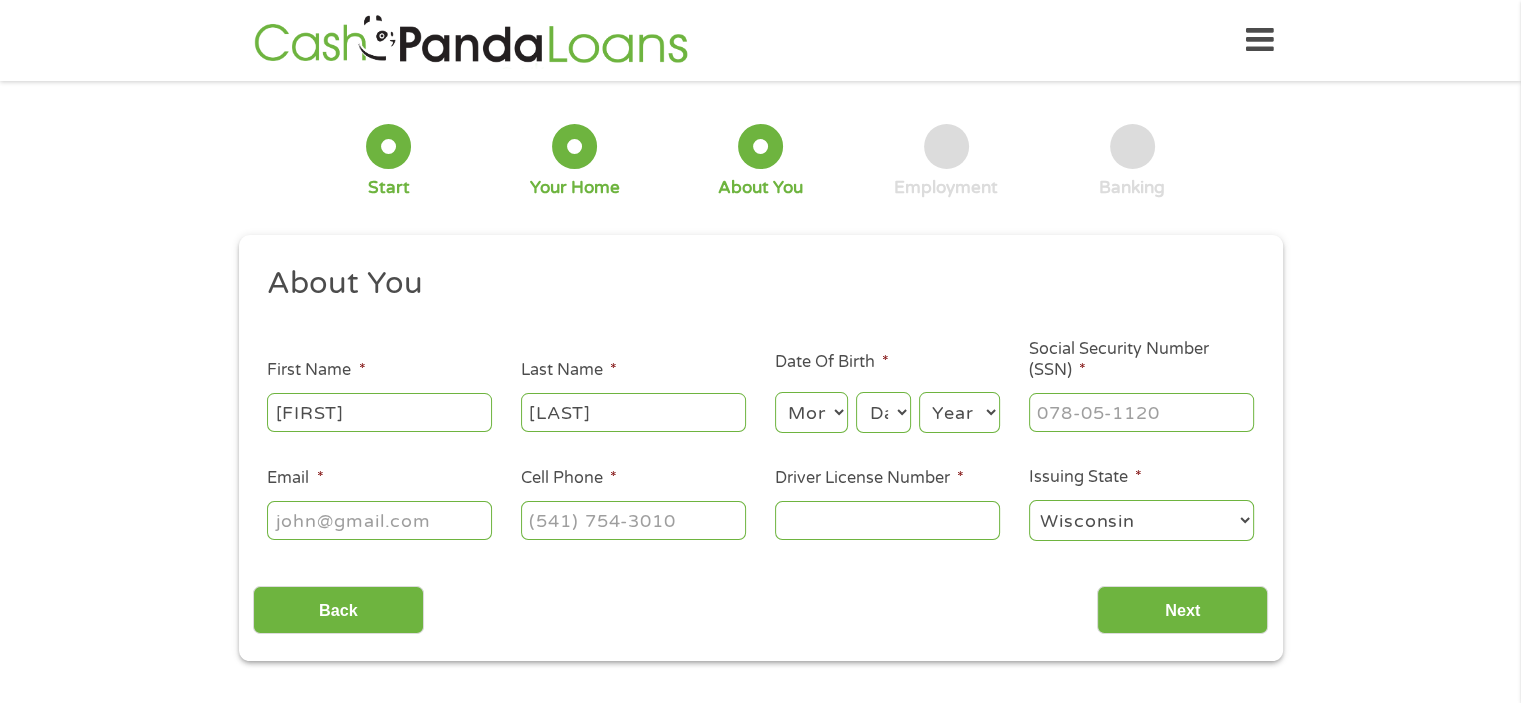 click on "Month 1 2 3 4 5 6 7 8 9 10 11 12" at bounding box center (811, 412) 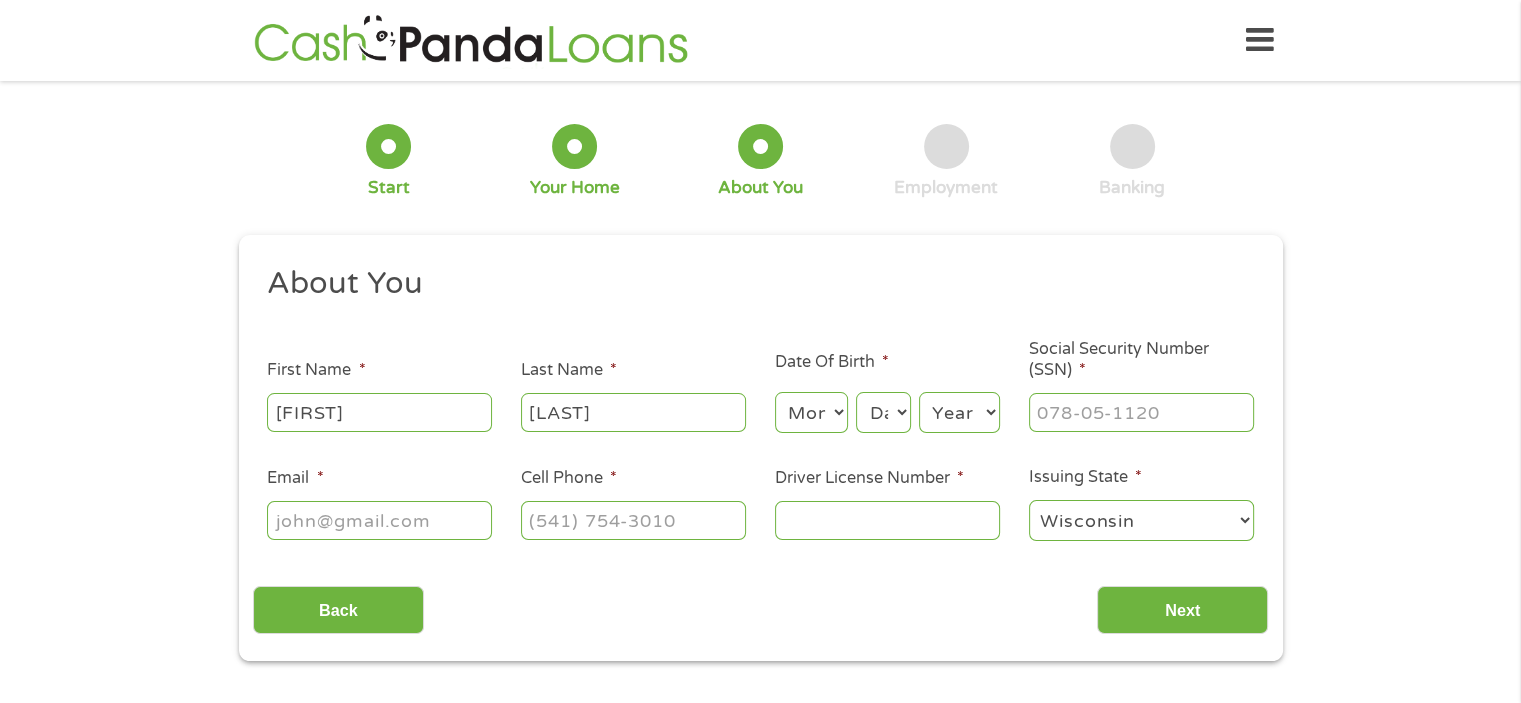 select on "2" 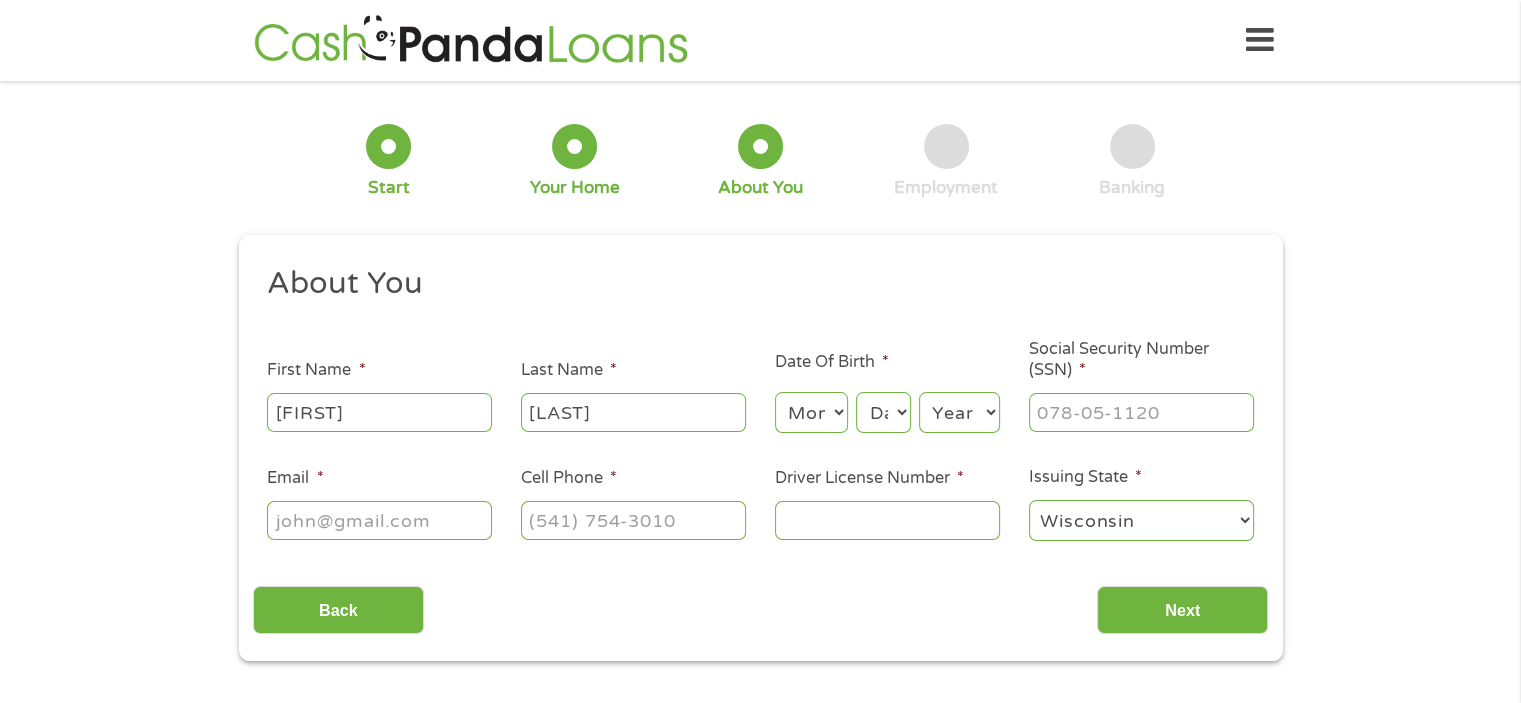 click on "Month 1 2 3 4 5 6 7 8 9 10 11 12" at bounding box center [811, 412] 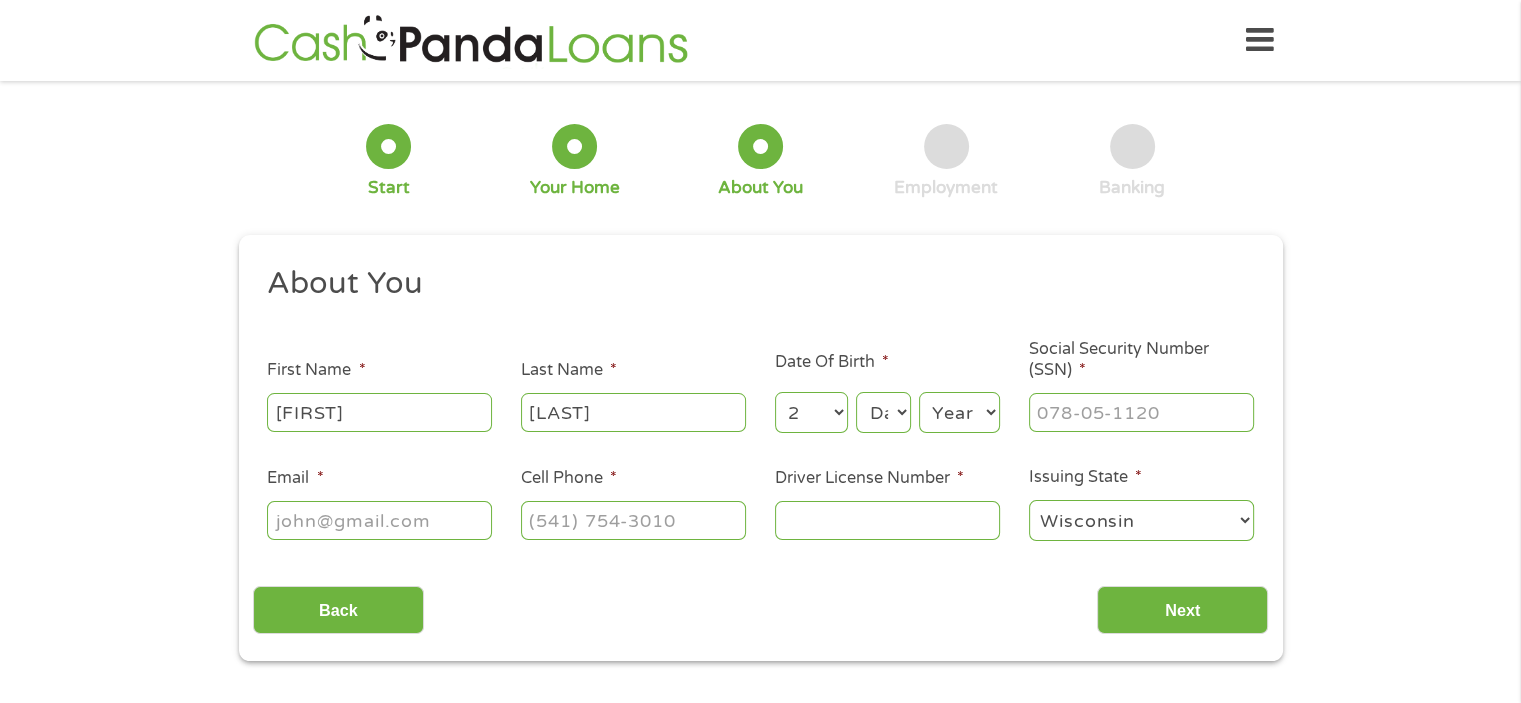 click on "Day 1 2 3 4 5 6 7 8 9 10 11 12 13 14 15 16 17 18 19 20 21 22 23 24 25 26 27 28 29 30 31" at bounding box center (883, 412) 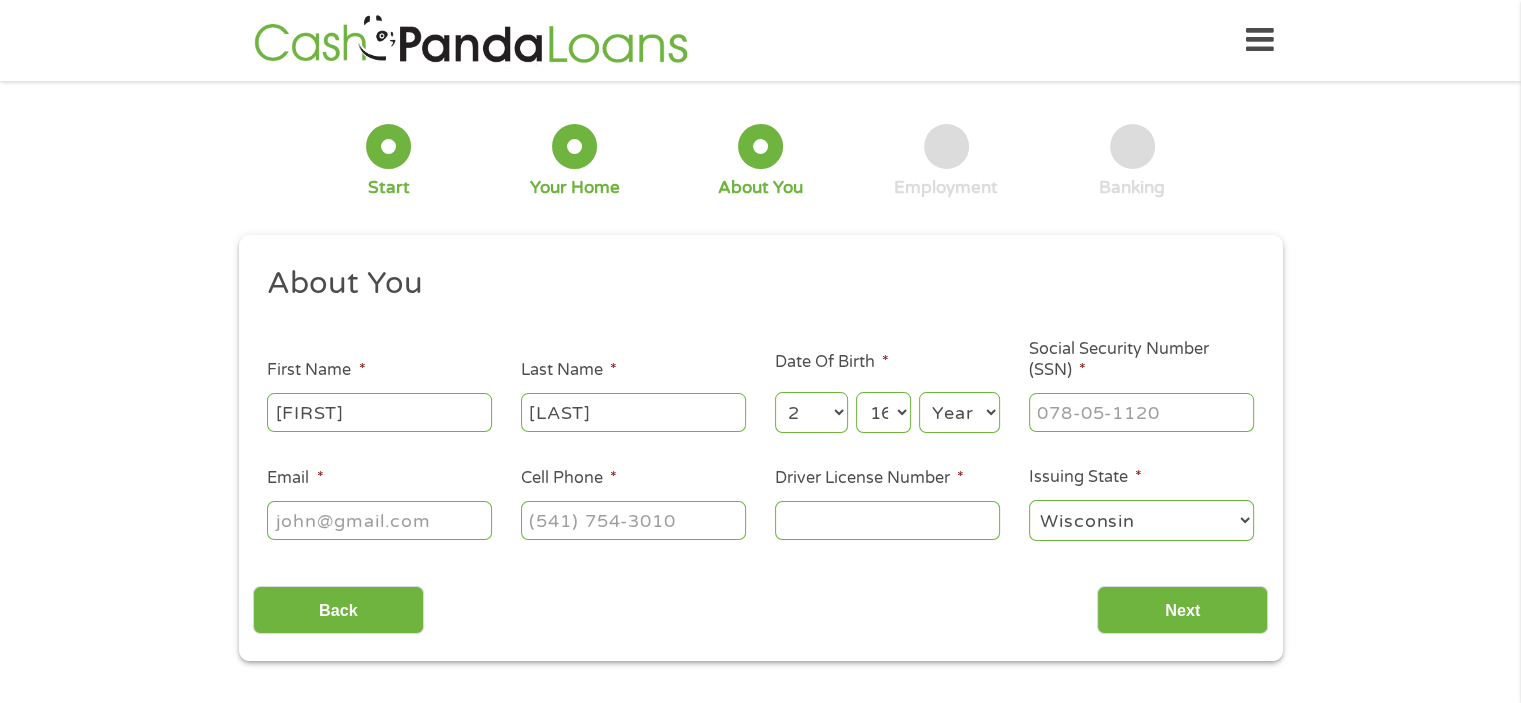click on "Year 2007 2006 2005 2004 2003 2002 2001 2000 1999 1998 1997 1996 1995 1994 1993 1992 1991 1990 1989 1988 1987 1986 1985 1984 1983 1982 1981 1980 1979 1978 1977 1976 1975 1974 1973 1972 1971 1970 1969 1968 1967 1966 1965 1964 1963 1962 1961 1960 1959 1958 1957 1956 1955 1954 1953 1952 1951 1950 1949 1948 1947 1946 1945 1944 1943 1942 1941 1940 1939 1938 1937 1936 1935 1934 1933 1932 1931 1930 1929 1928 1927 1926 1925 1924 1923 1922 1921 1920" at bounding box center [959, 412] 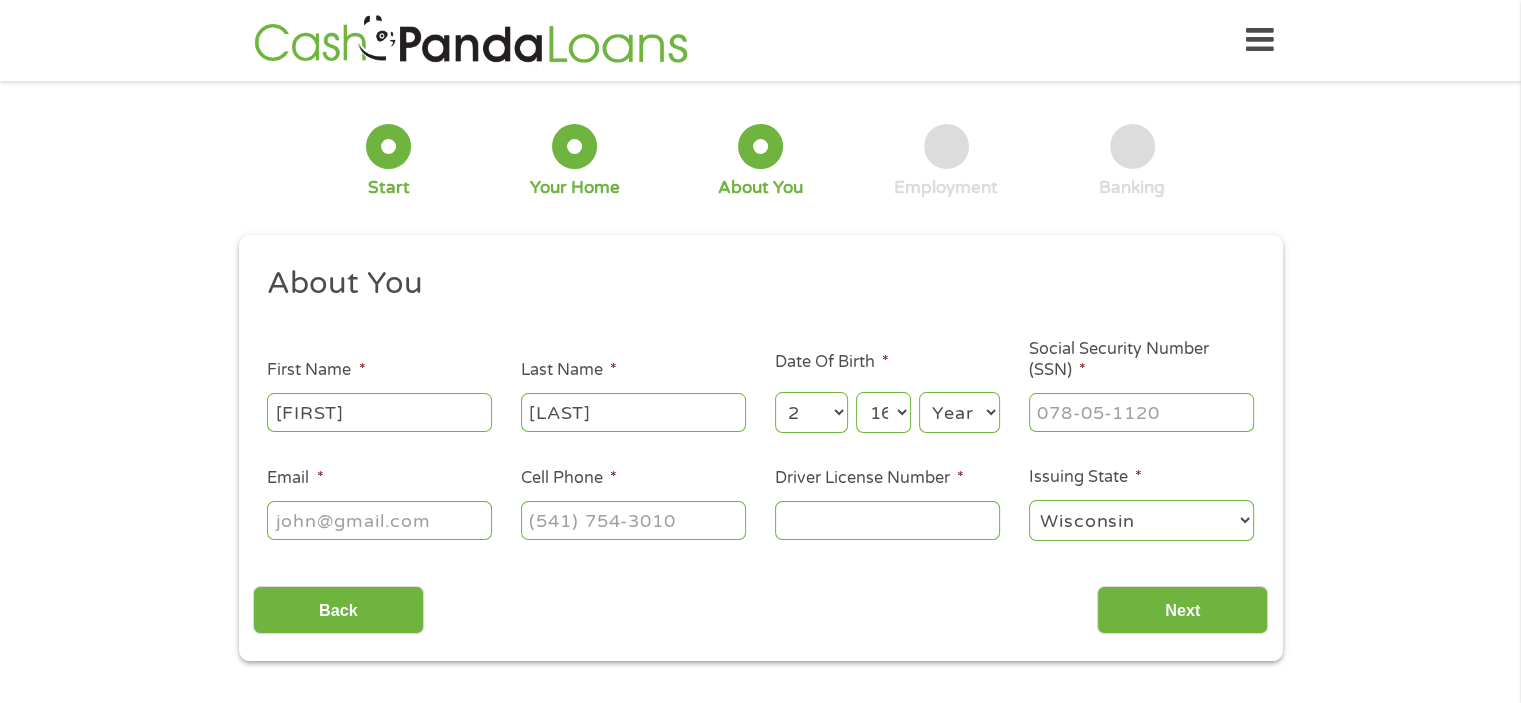 select on "1976" 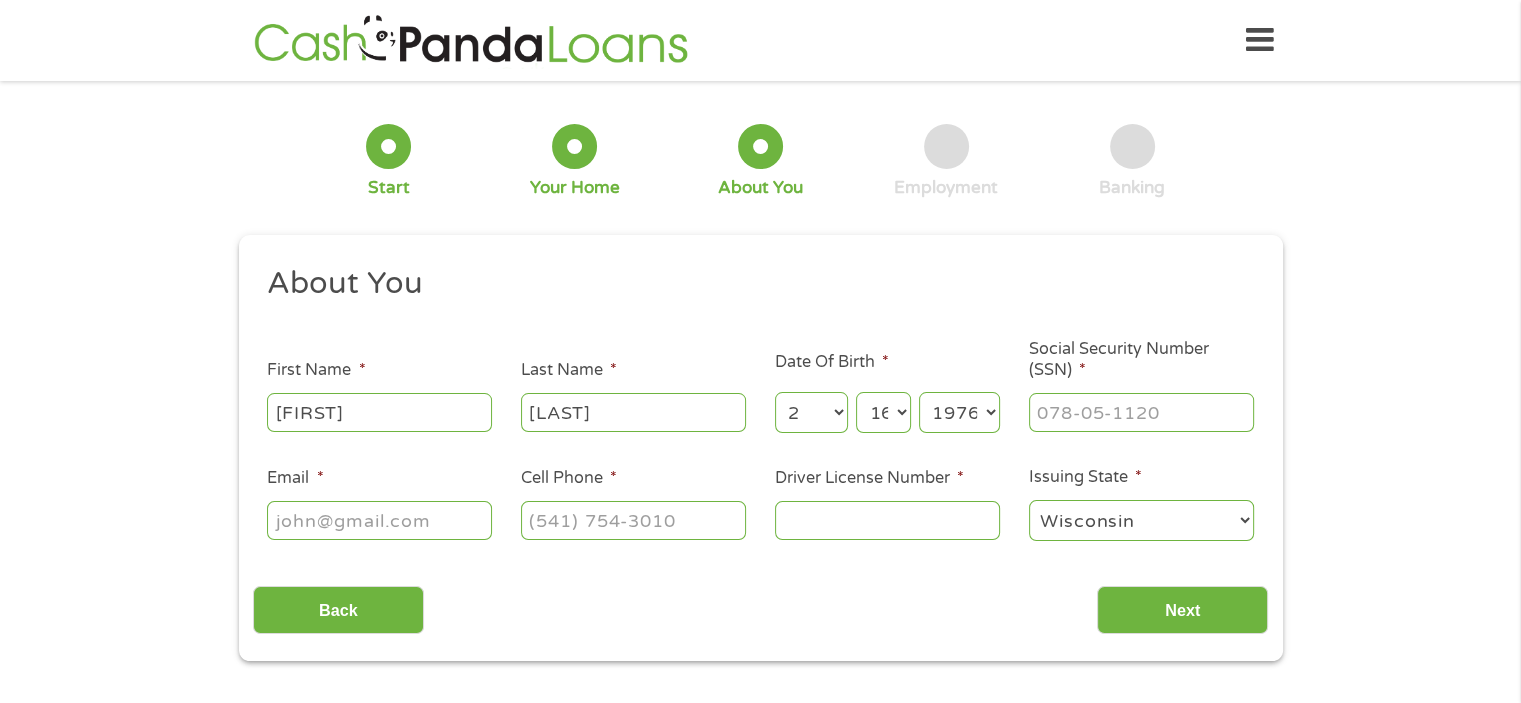 click on "Year 2007 2006 2005 2004 2003 2002 2001 2000 1999 1998 1997 1996 1995 1994 1993 1992 1991 1990 1989 1988 1987 1986 1985 1984 1983 1982 1981 1980 1979 1978 1977 1976 1975 1974 1973 1972 1971 1970 1969 1968 1967 1966 1965 1964 1963 1962 1961 1960 1959 1958 1957 1956 1955 1954 1953 1952 1951 1950 1949 1948 1947 1946 1945 1944 1943 1942 1941 1940 1939 1938 1937 1936 1935 1934 1933 1932 1931 1930 1929 1928 1927 1926 1925 1924 1923 1922 1921 1920" at bounding box center [959, 412] 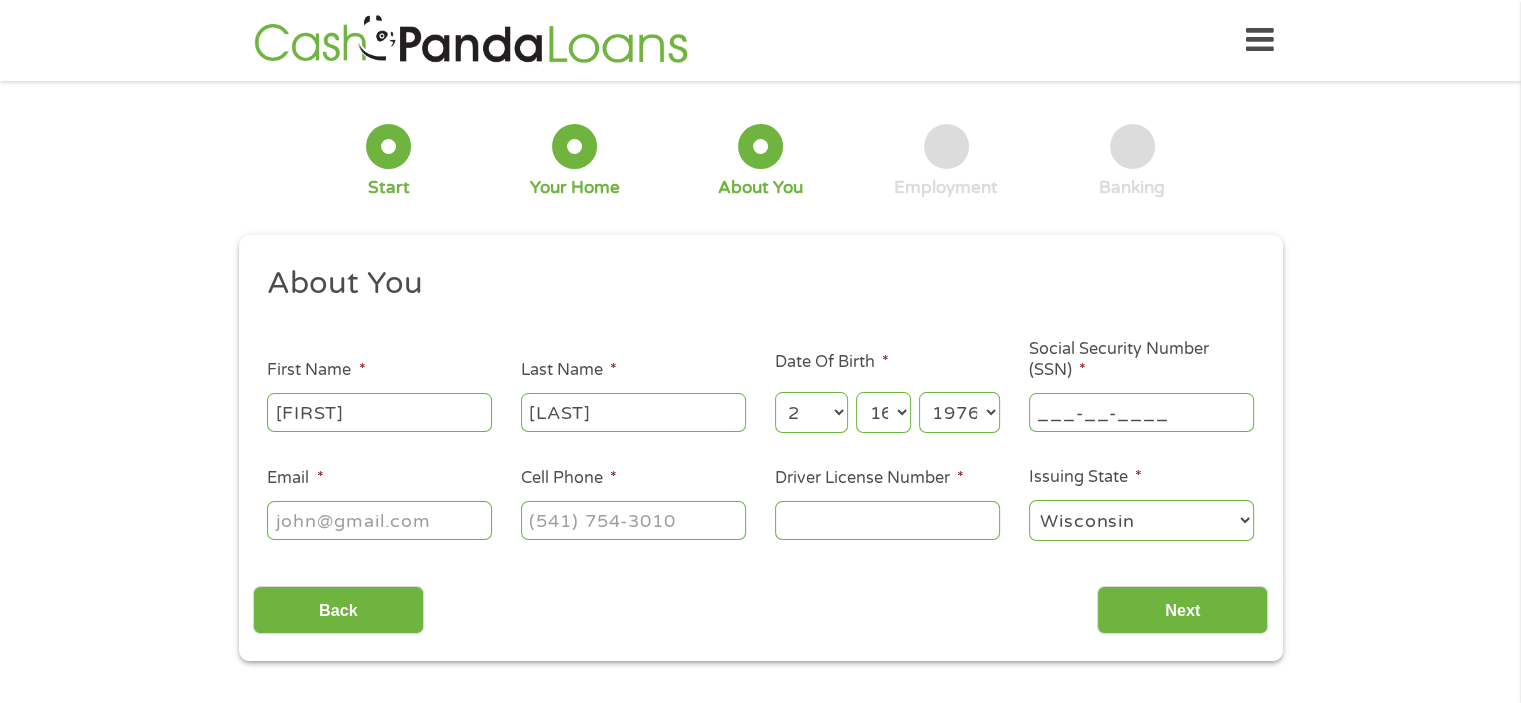 click on "___-__-____" at bounding box center (1141, 412) 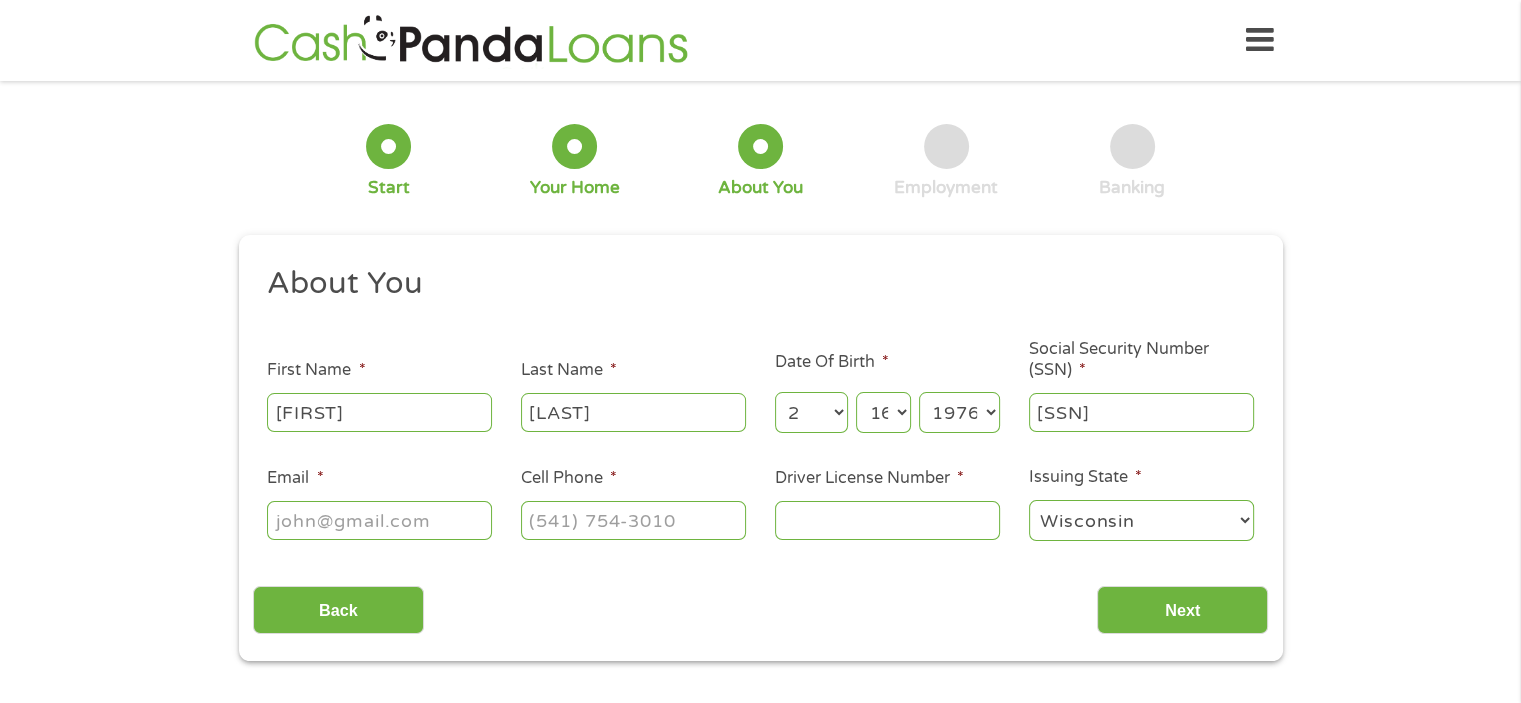 type on "387-90-7416" 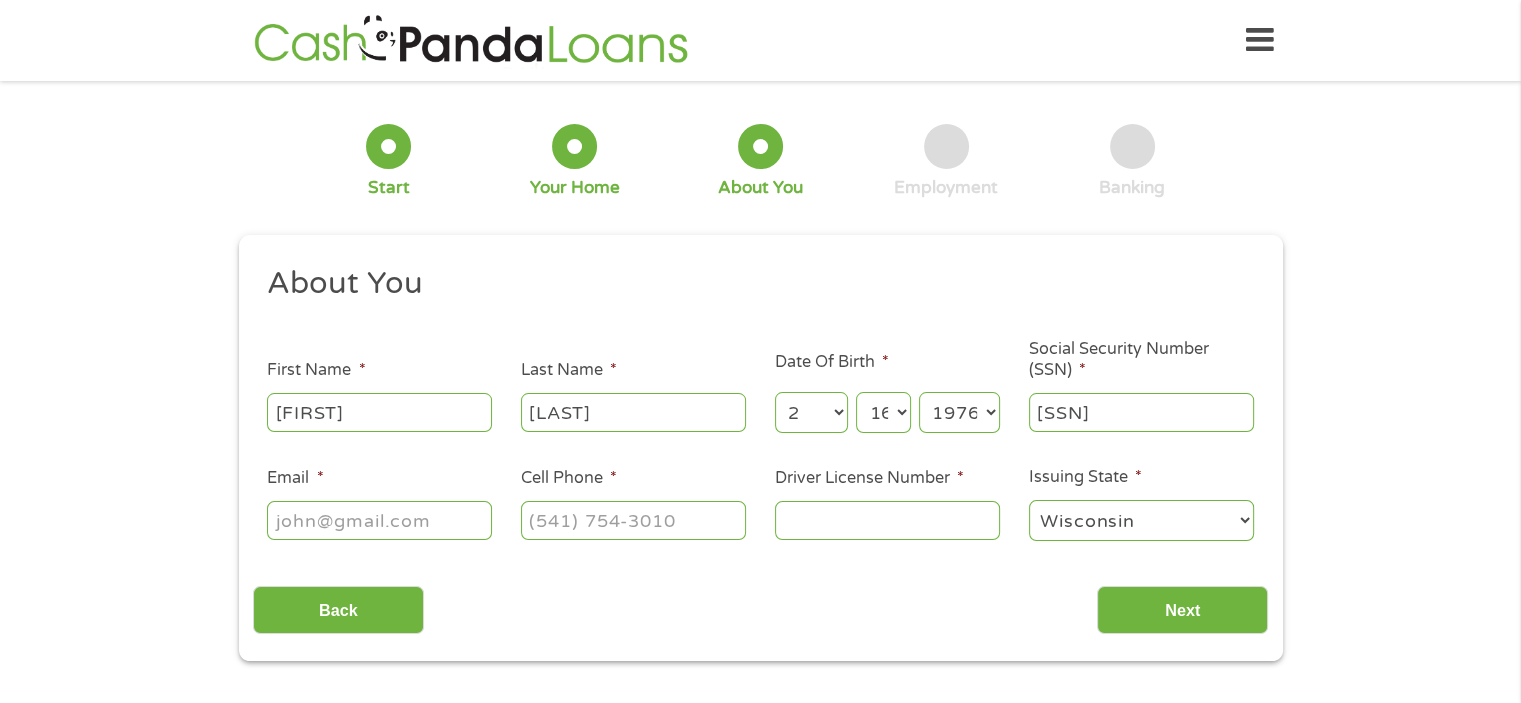 click on "Email *" at bounding box center [379, 520] 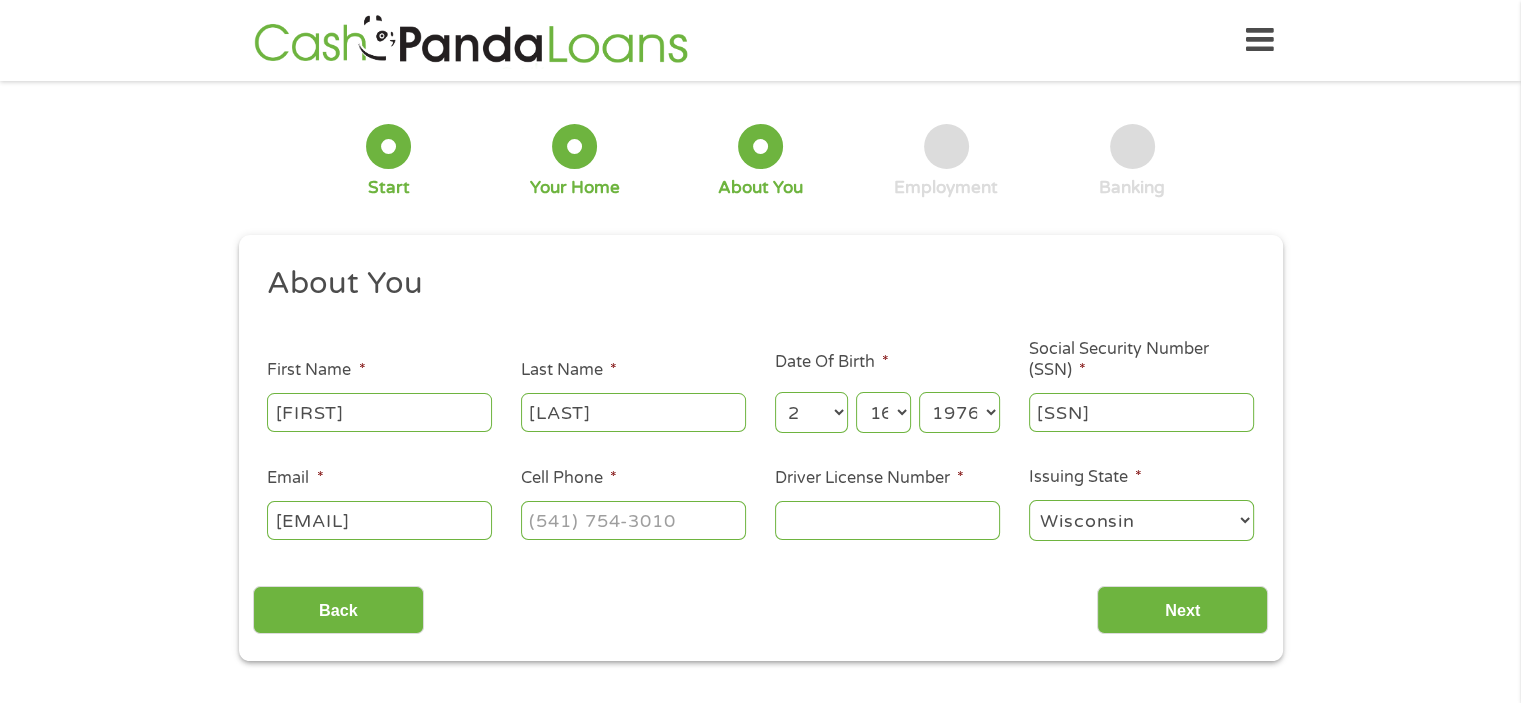 type on "lzier16@gmail.com" 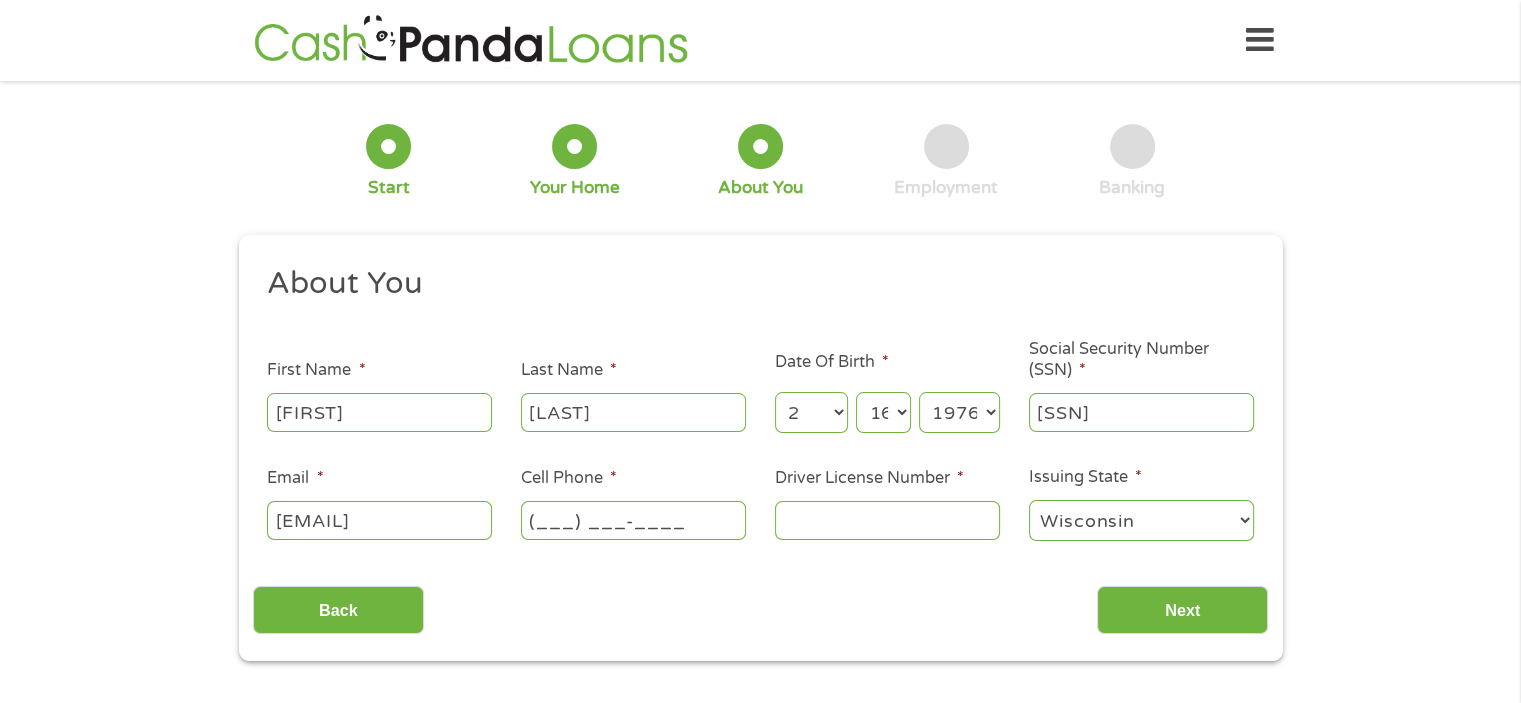 click on "(___) ___-____" at bounding box center [633, 520] 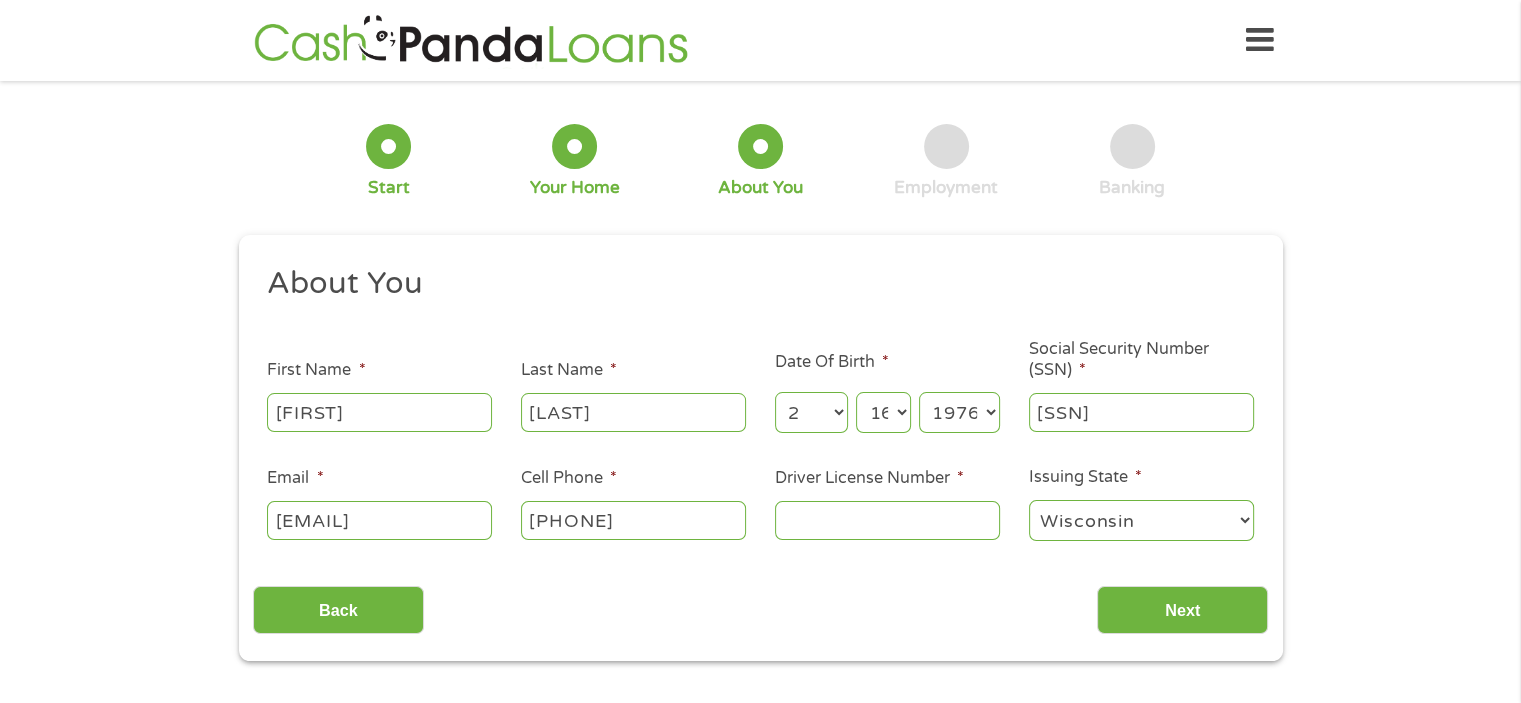 type on "(920) 509-4503" 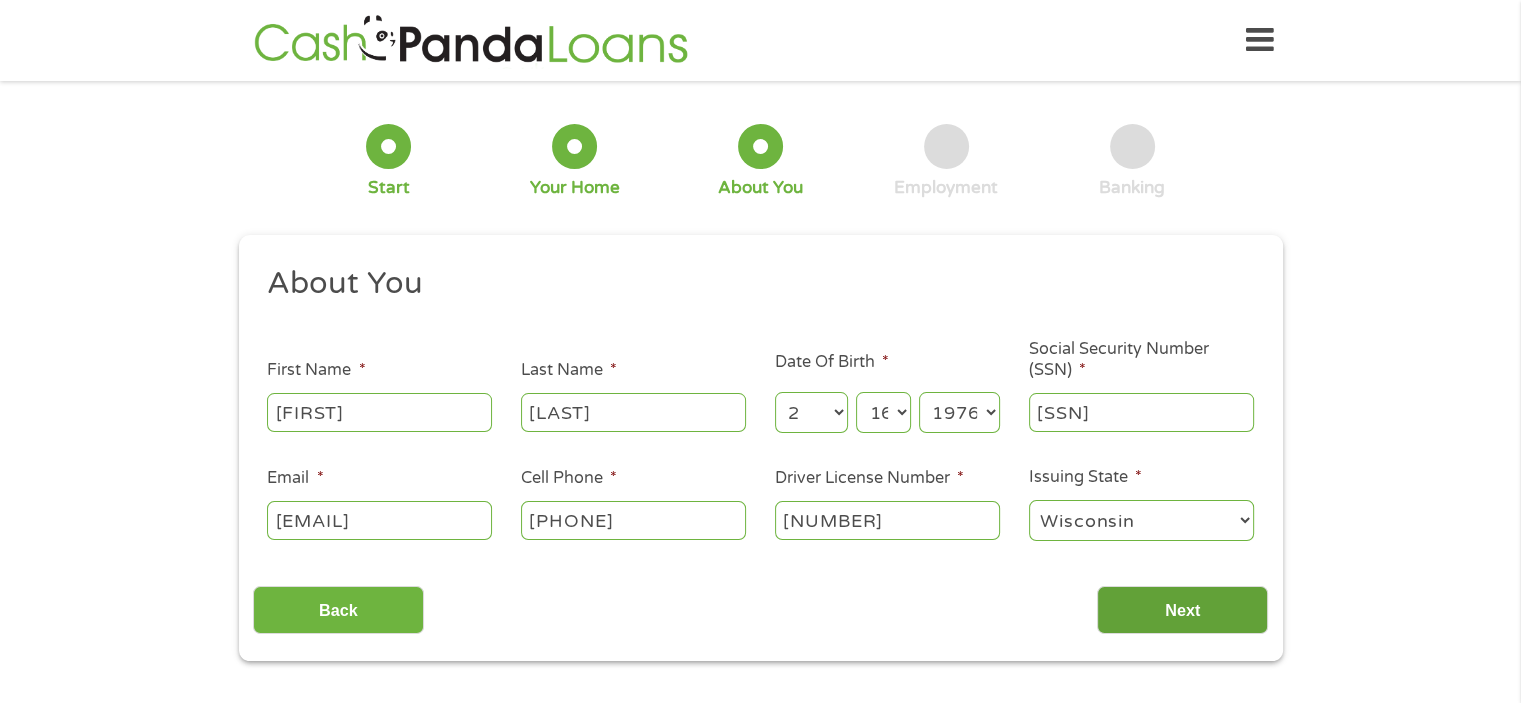 type on "Z6005327655605" 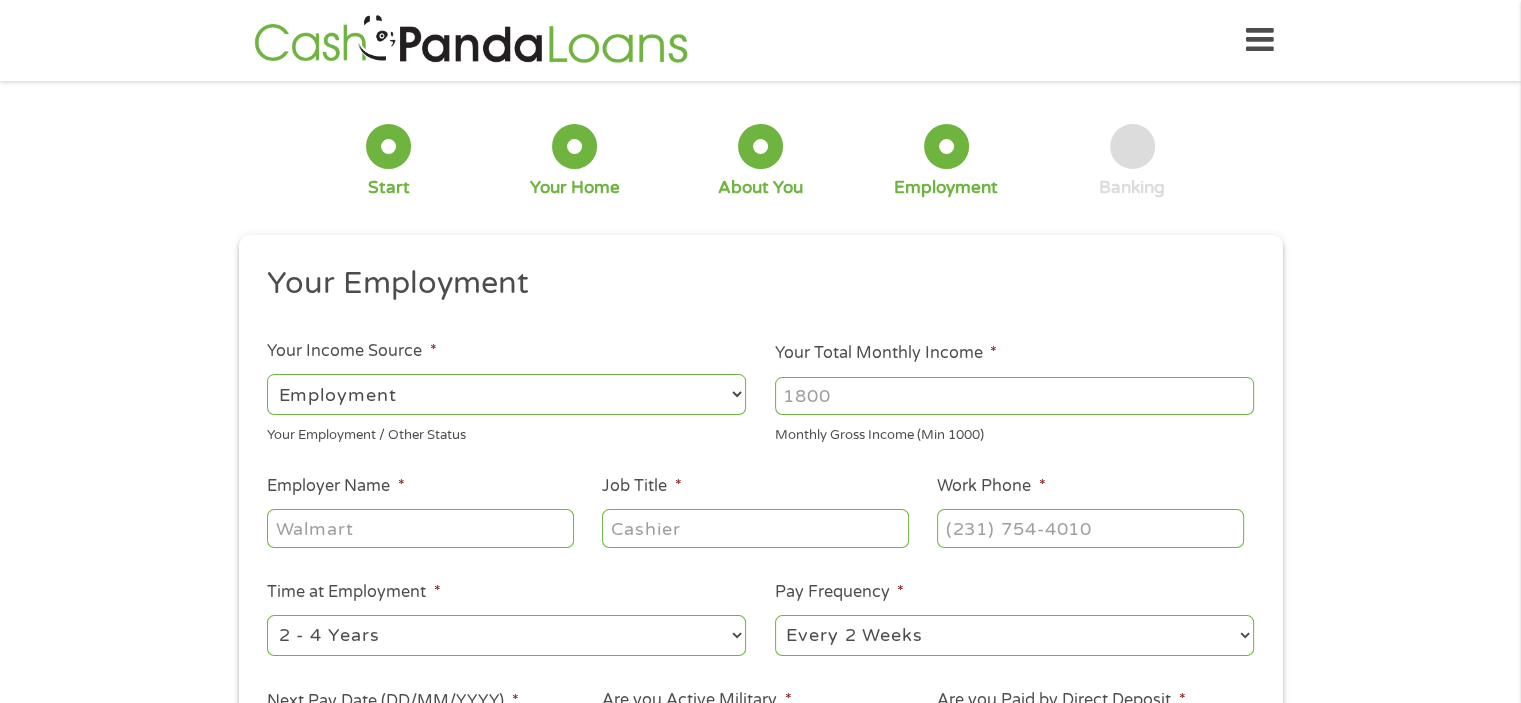 click on "Your Total Monthly Income *" at bounding box center (1014, 396) 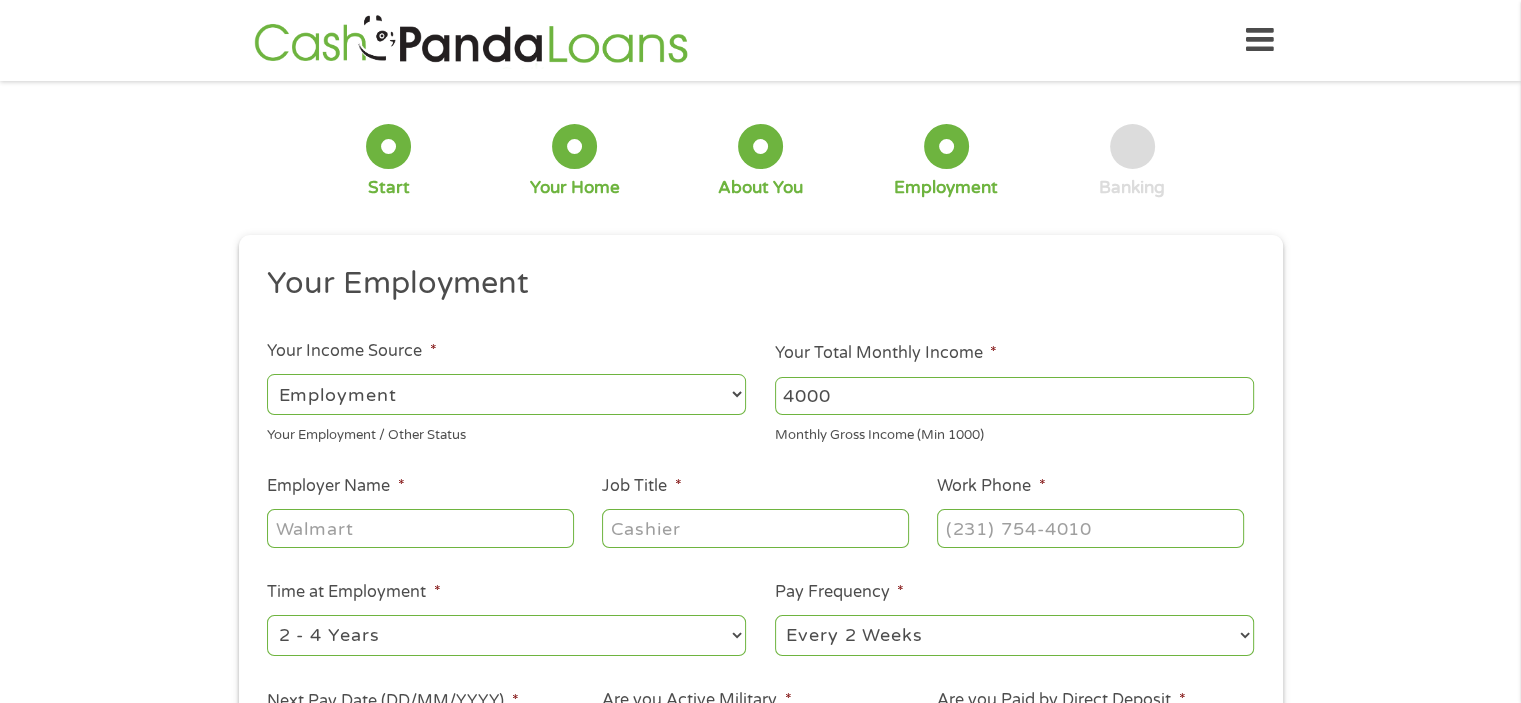 type on "4000" 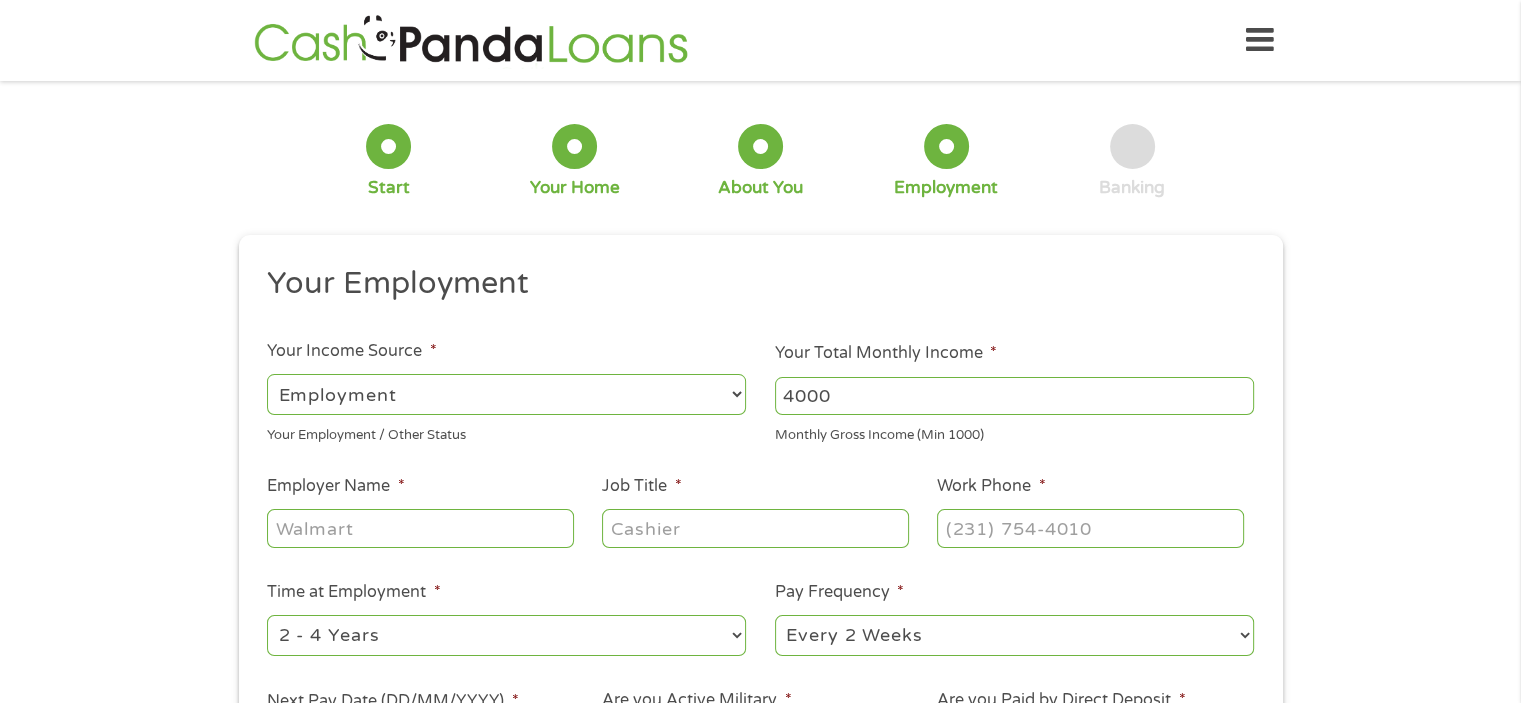 click on "Employer Name *" at bounding box center [420, 528] 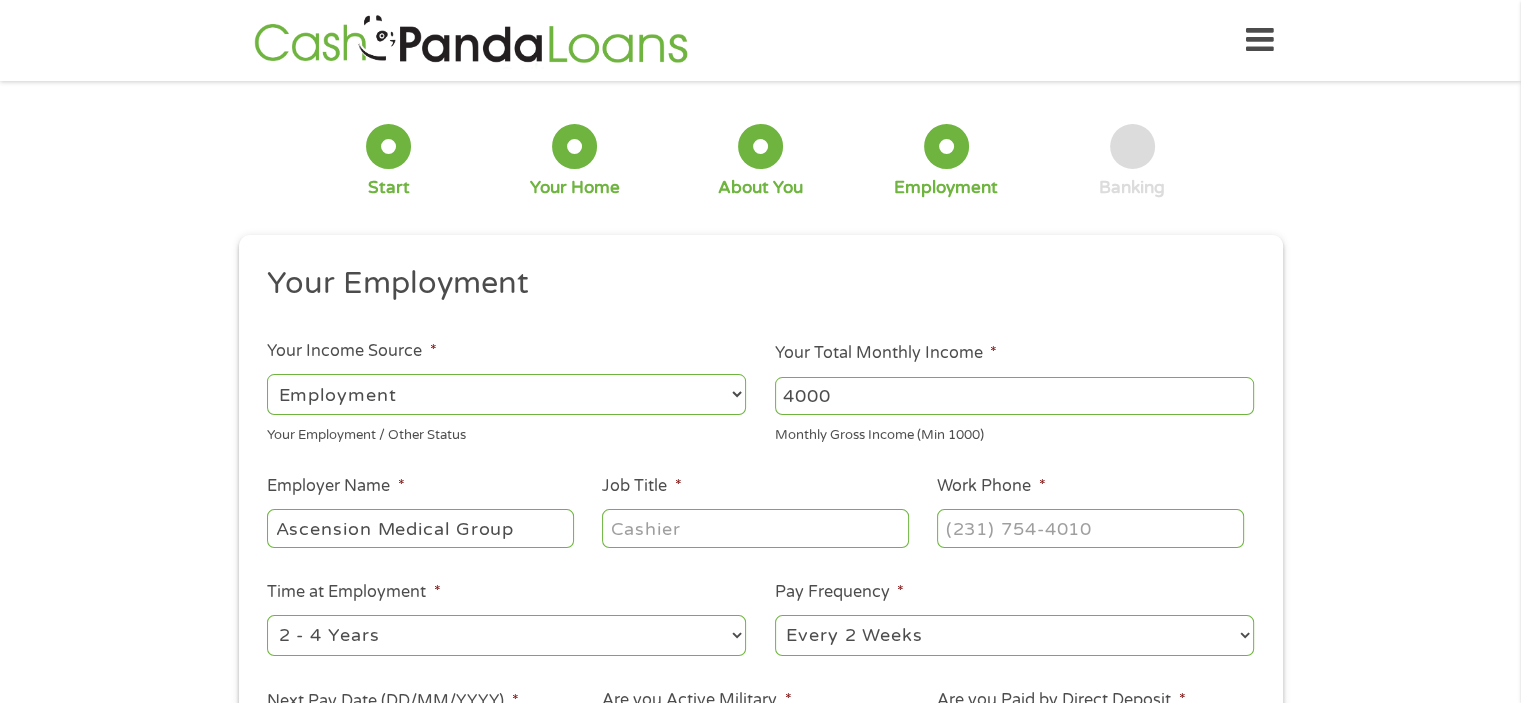 type on "Ascension Medical Group" 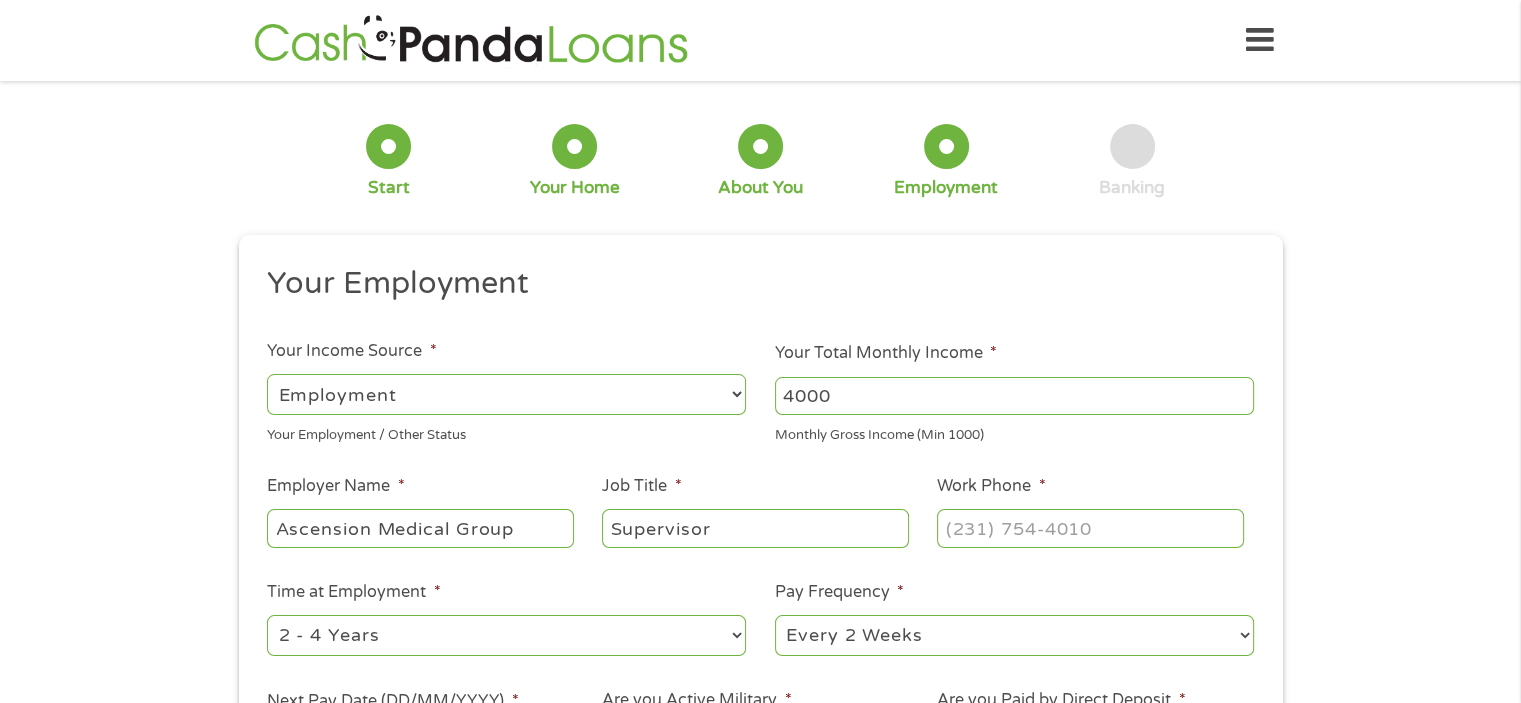 type on "Supervisor" 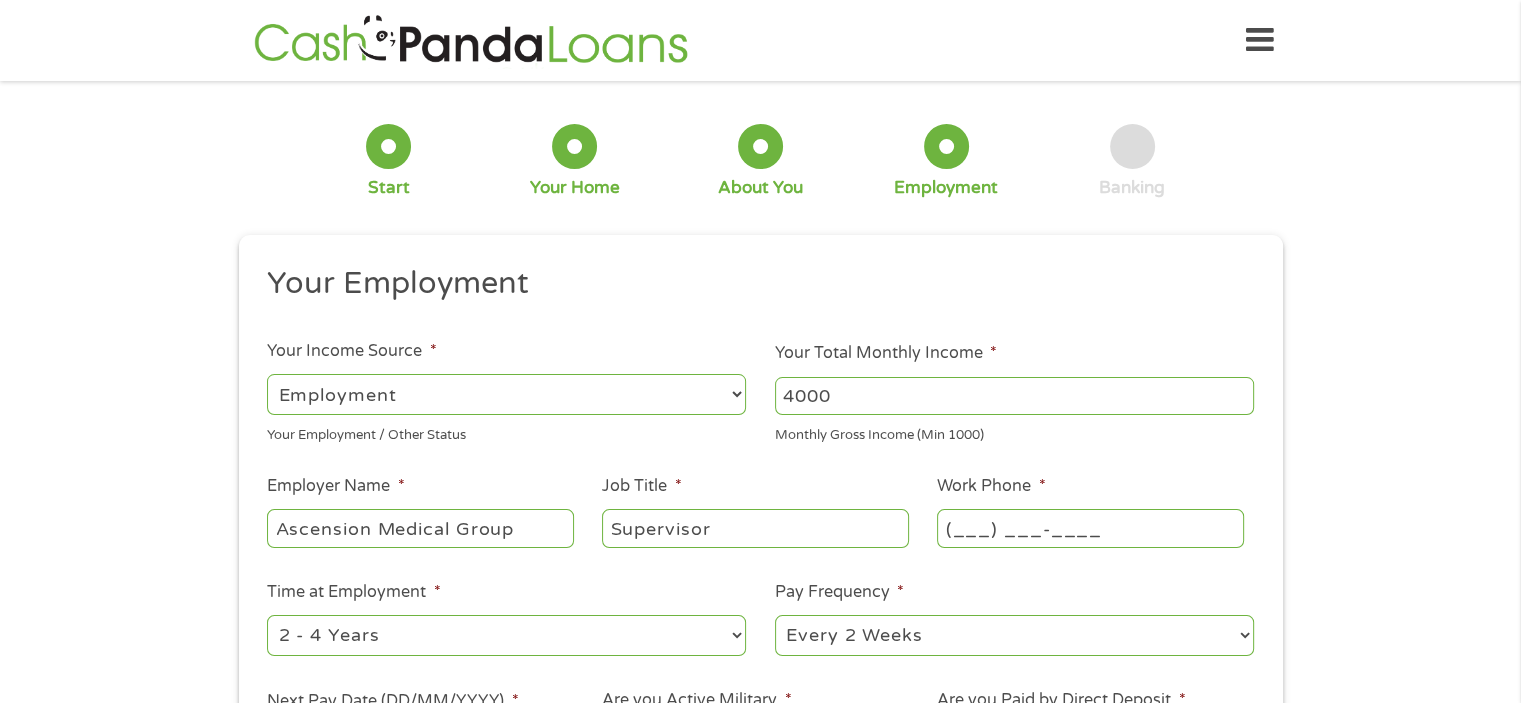 click on "(___) ___-____" at bounding box center [1090, 528] 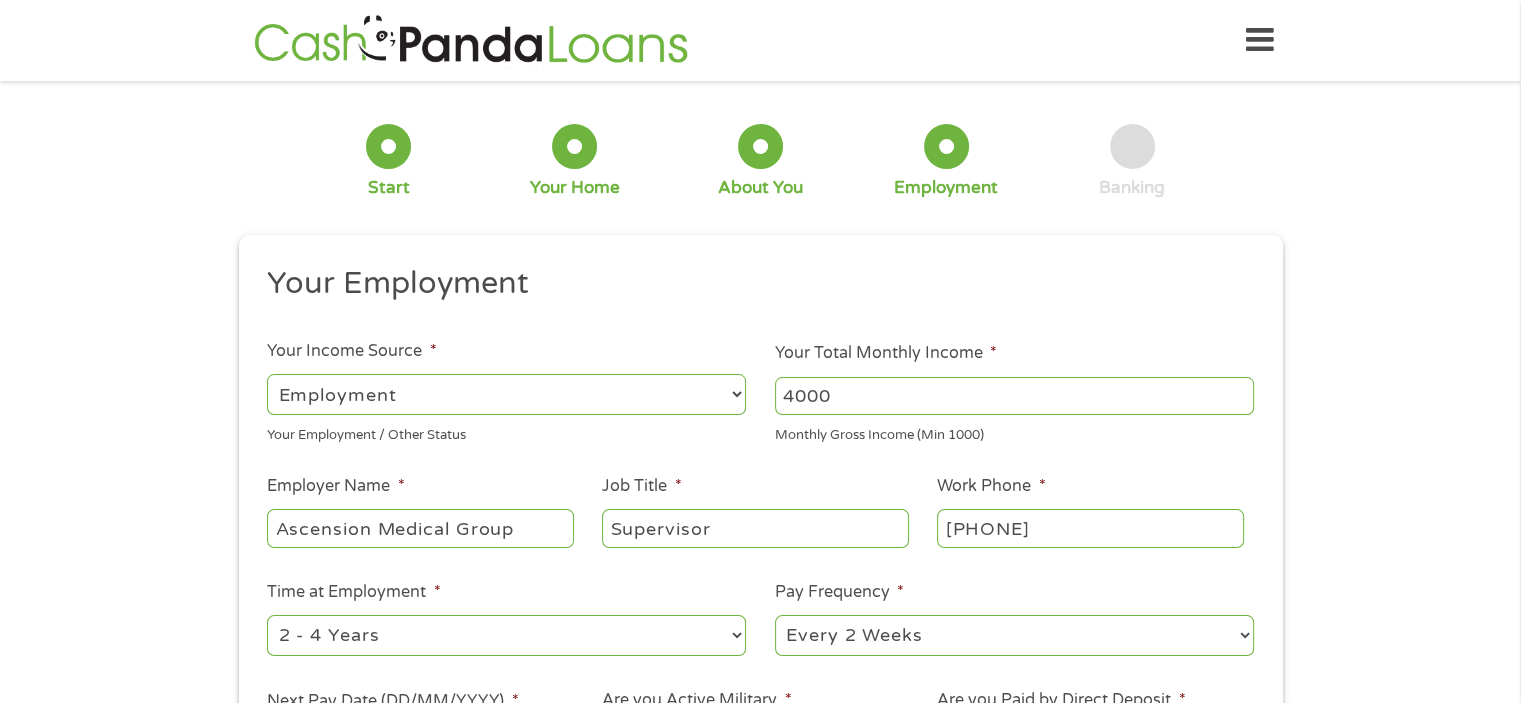 type on "(920) 223-2000" 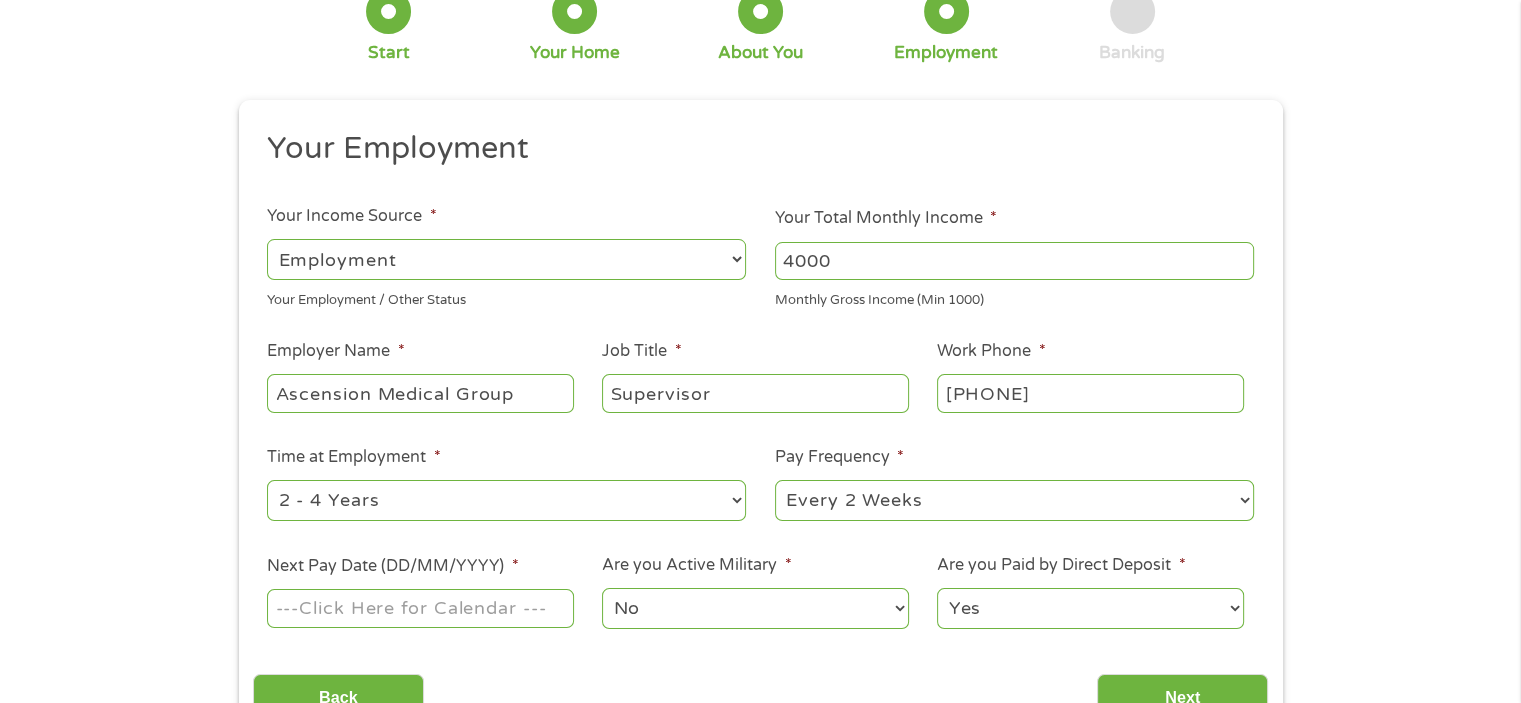 scroll, scrollTop: 300, scrollLeft: 0, axis: vertical 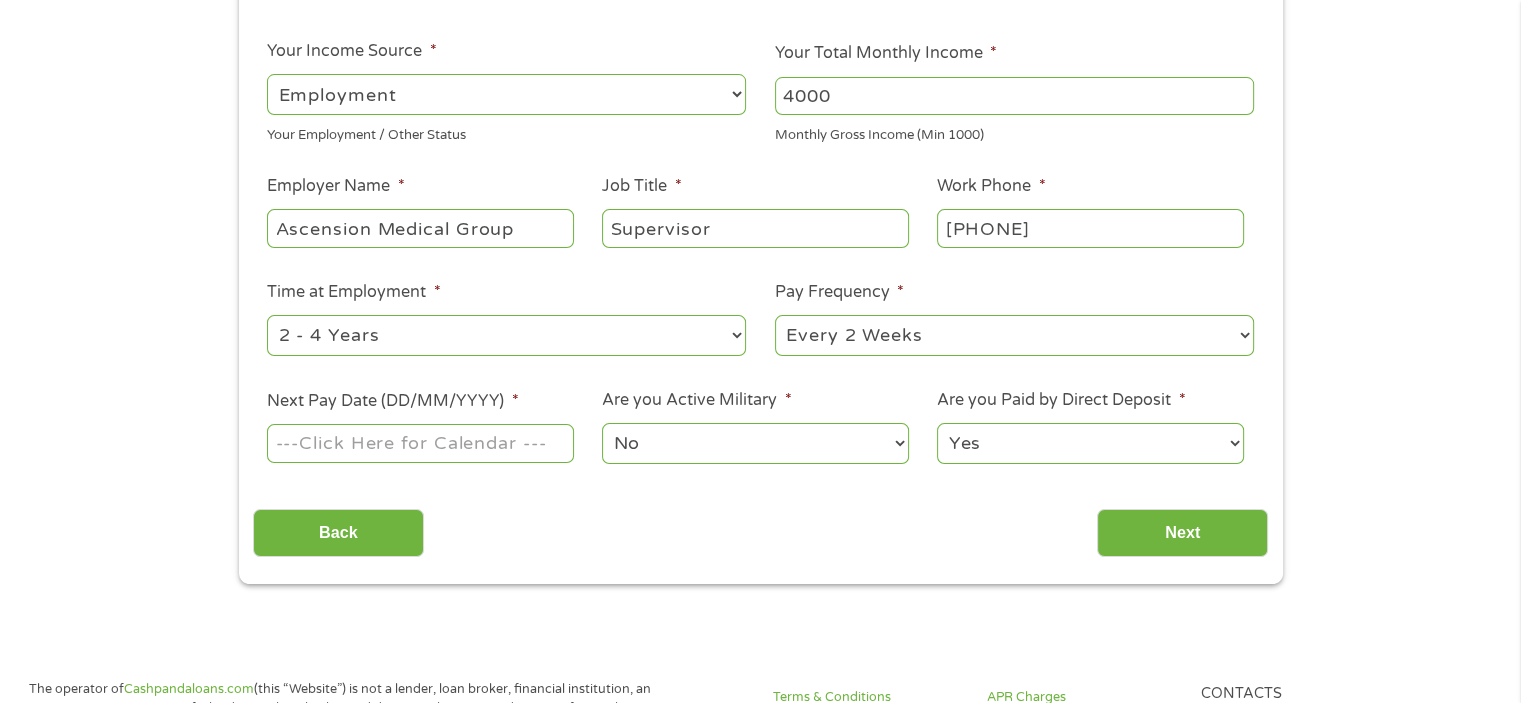 click on "--- Choose one --- 1 Year or less 1 - 2 Years 2 - 4 Years Over 4 Years" at bounding box center (506, 335) 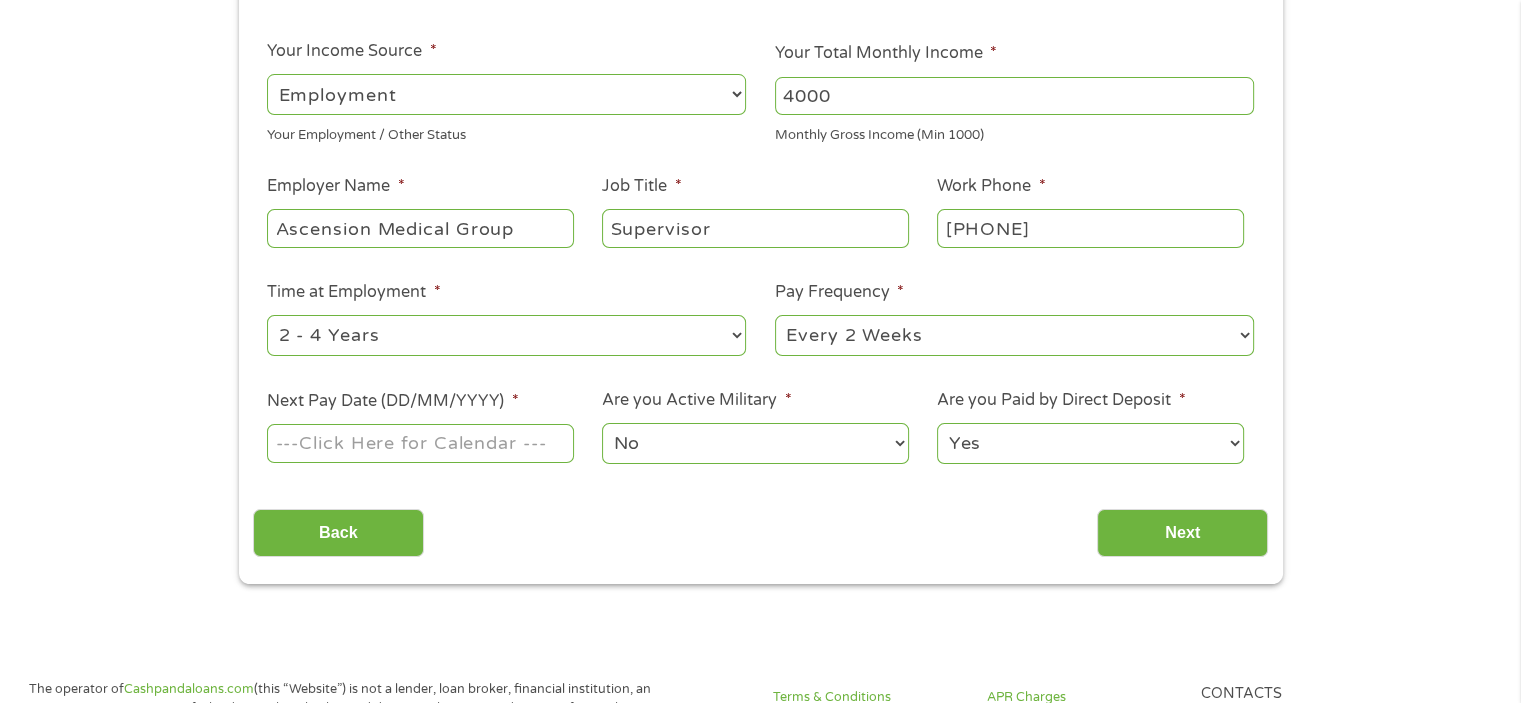 select on "60months" 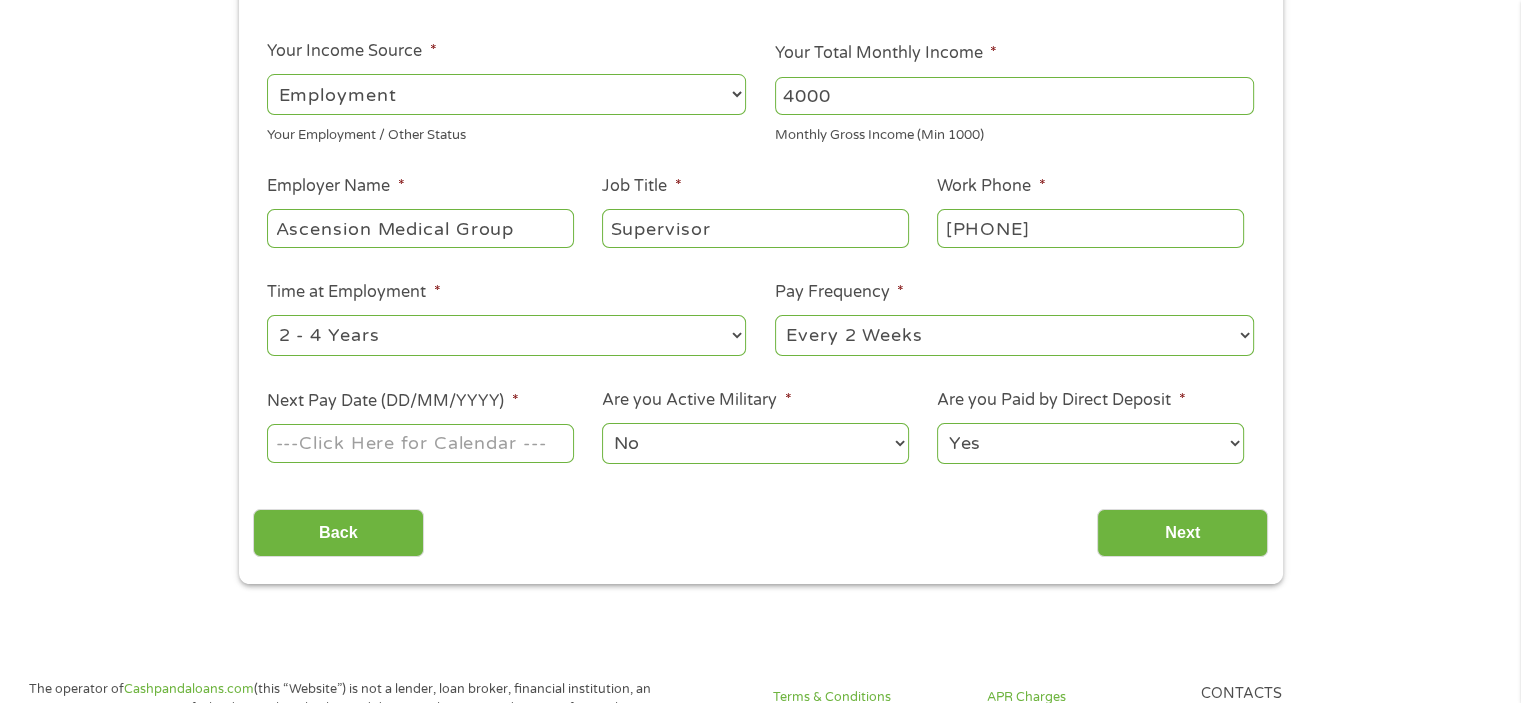 click on "--- Choose one --- 1 Year or less 1 - 2 Years 2 - 4 Years Over 4 Years" at bounding box center (506, 335) 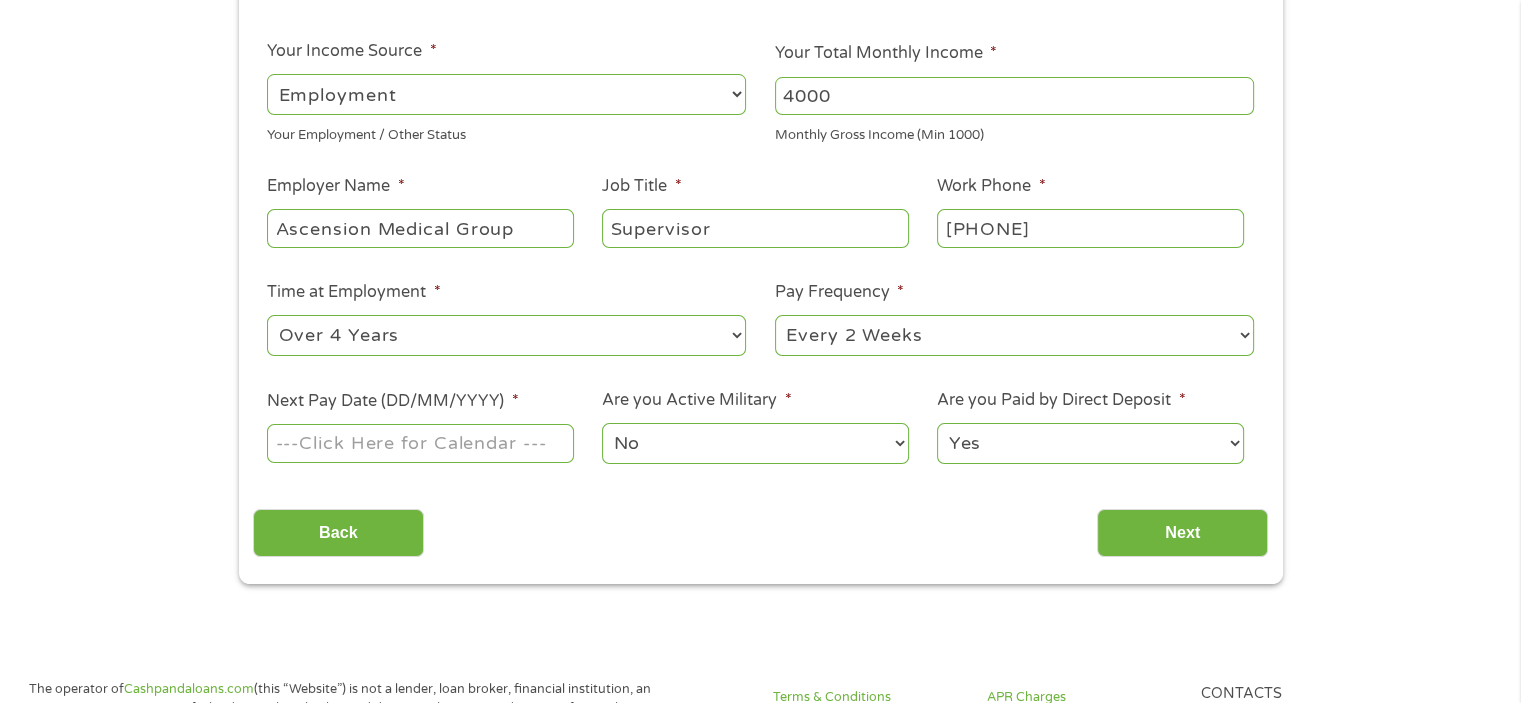 click on "Next Pay Date (DD/MM/YYYY) *" at bounding box center (420, 443) 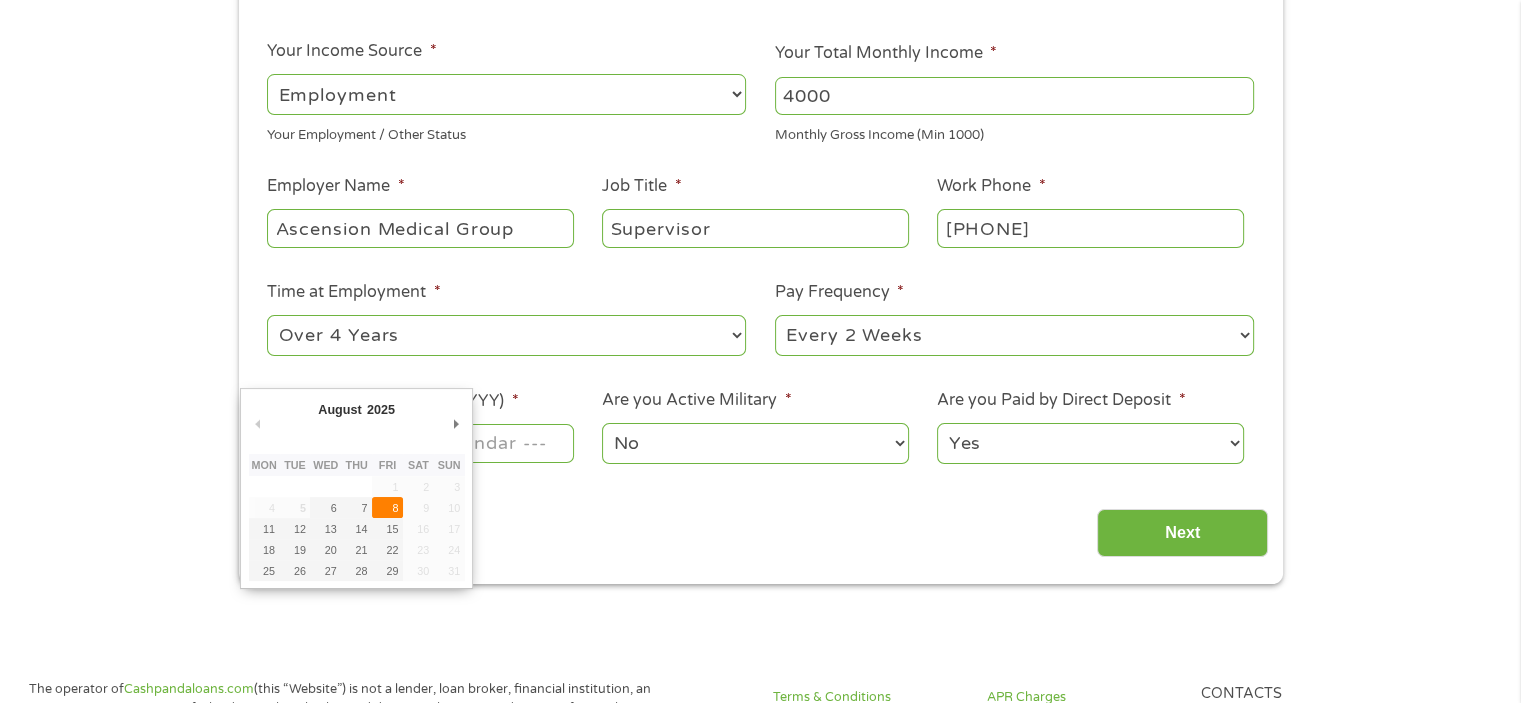 type on "08/08/2025" 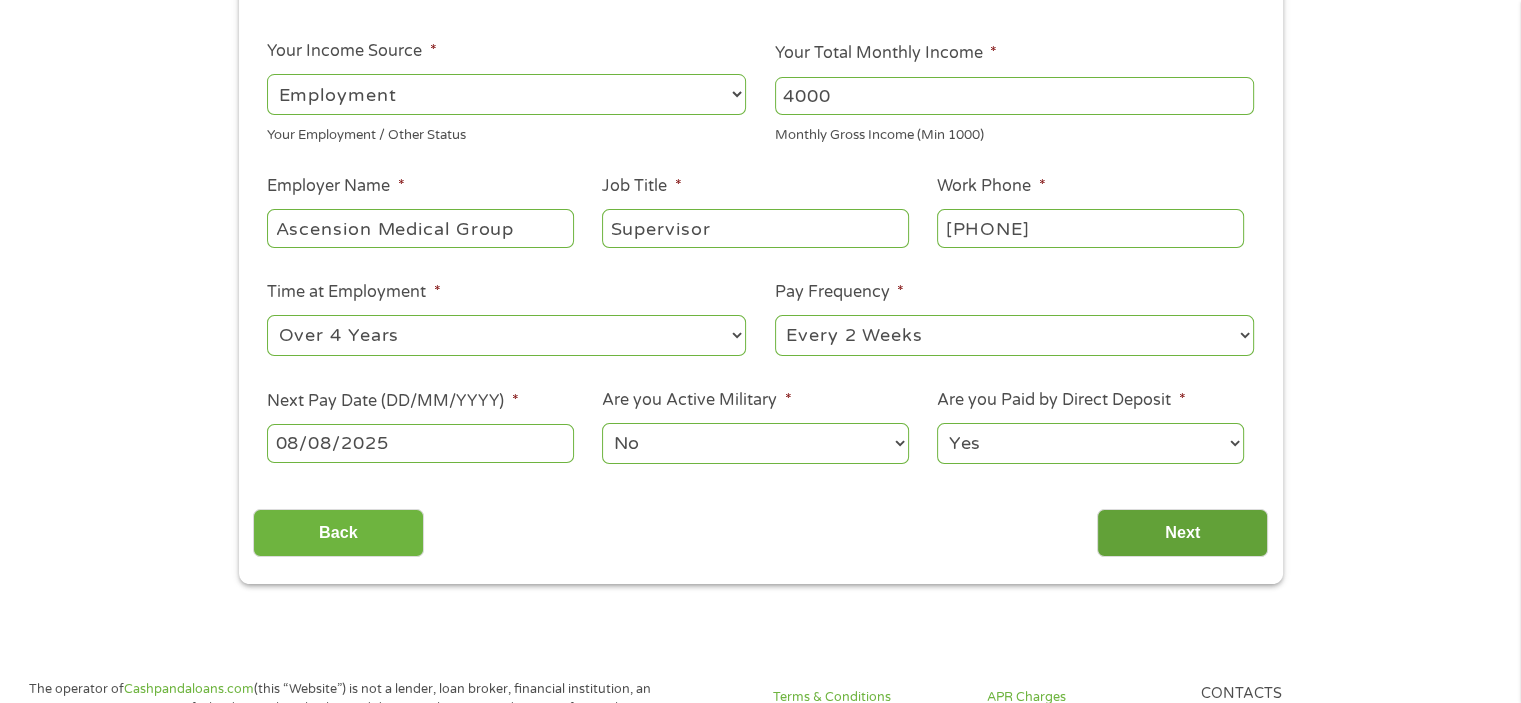 click on "Next" at bounding box center [1182, 533] 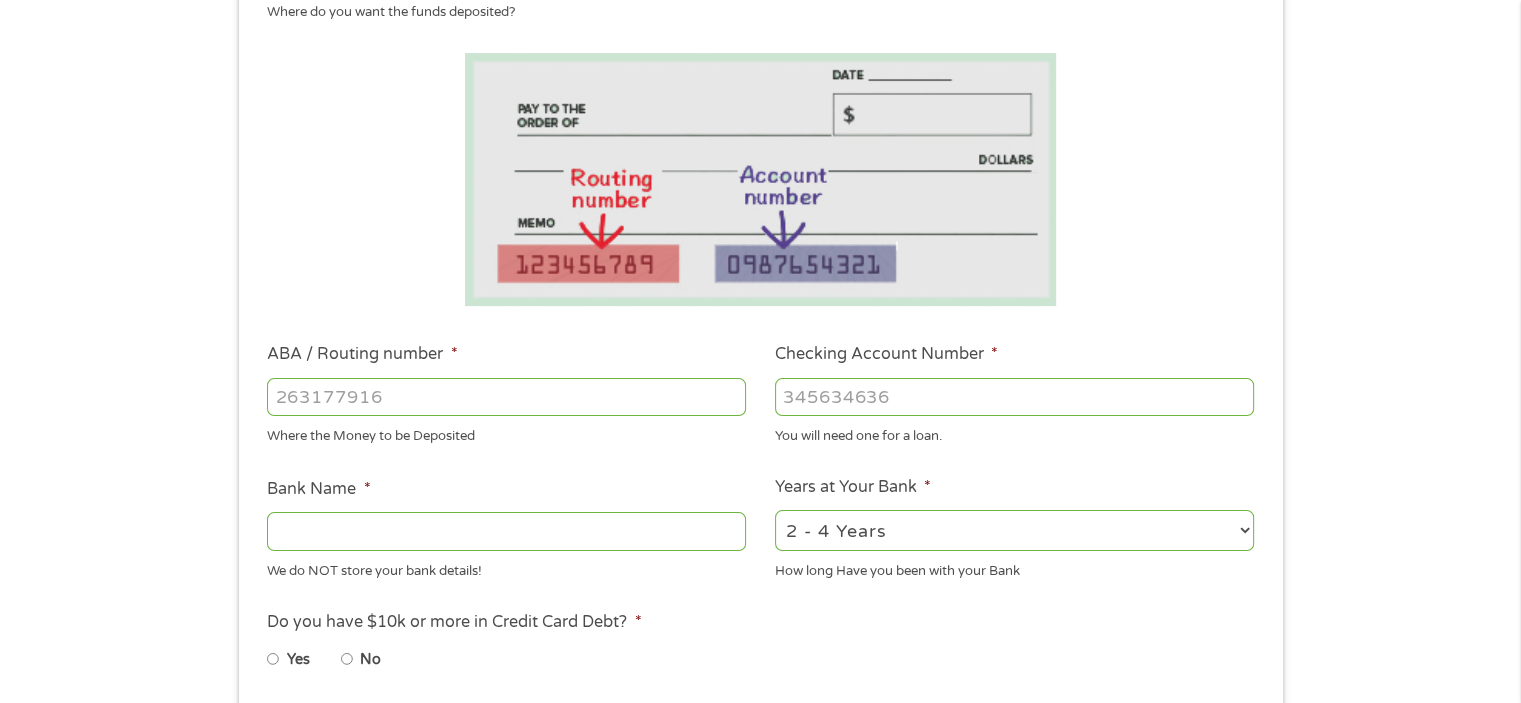 scroll, scrollTop: 8, scrollLeft: 8, axis: both 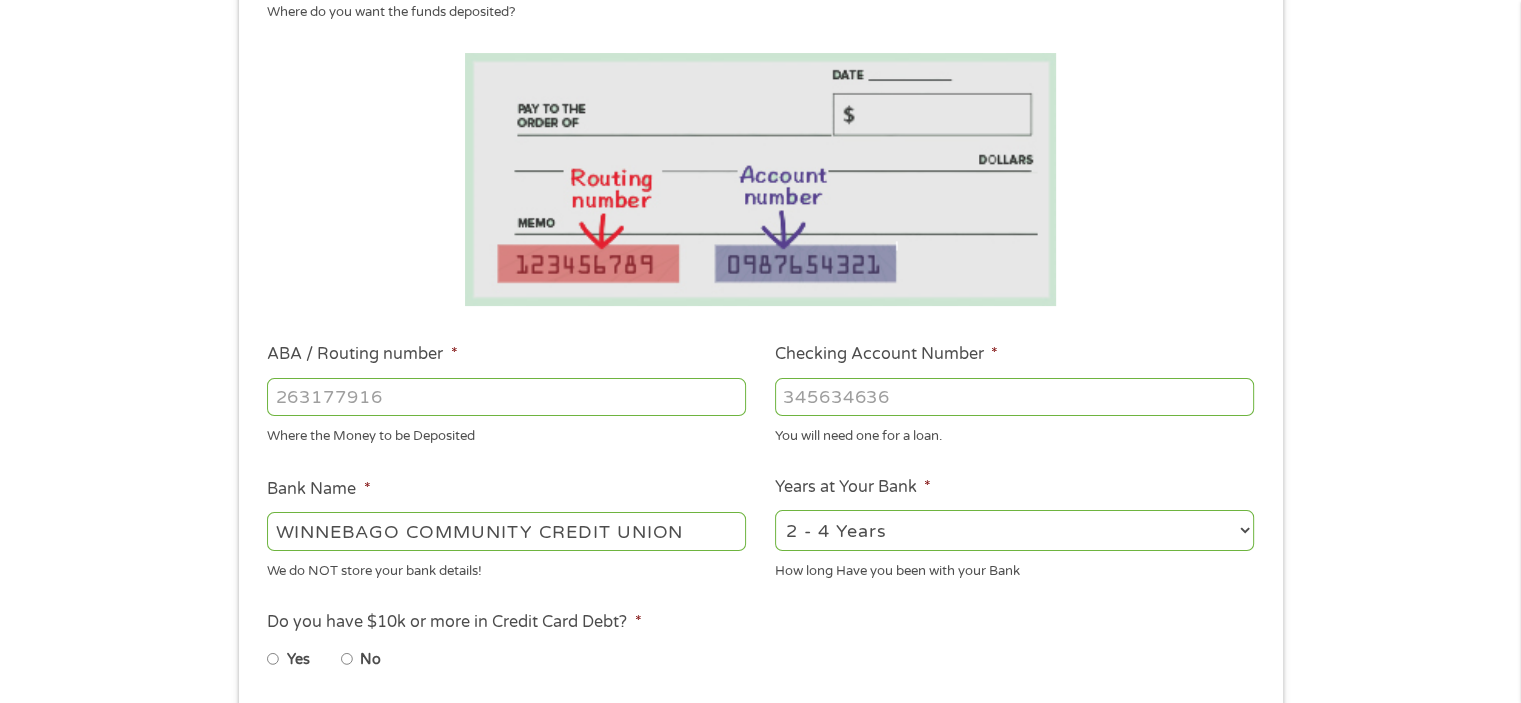 type on "275981174" 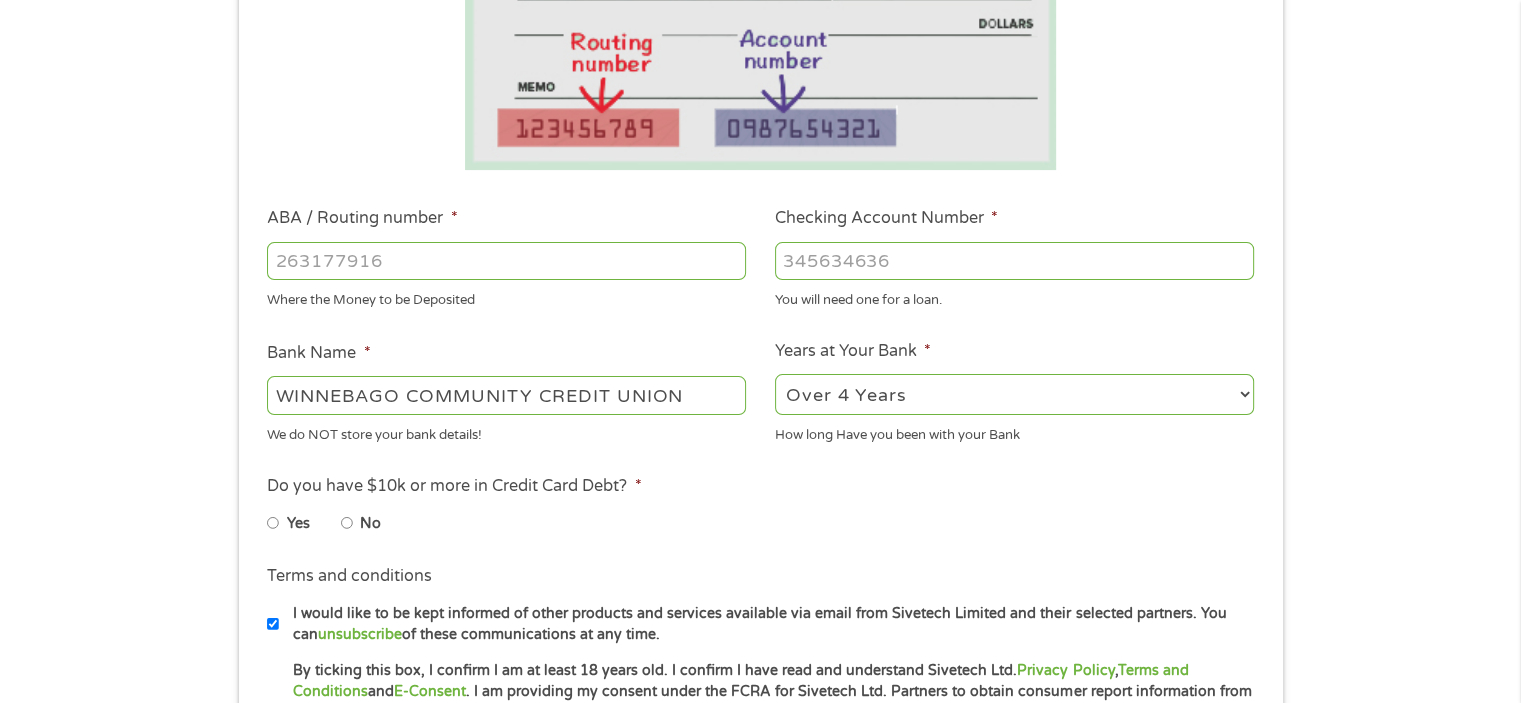 scroll, scrollTop: 600, scrollLeft: 0, axis: vertical 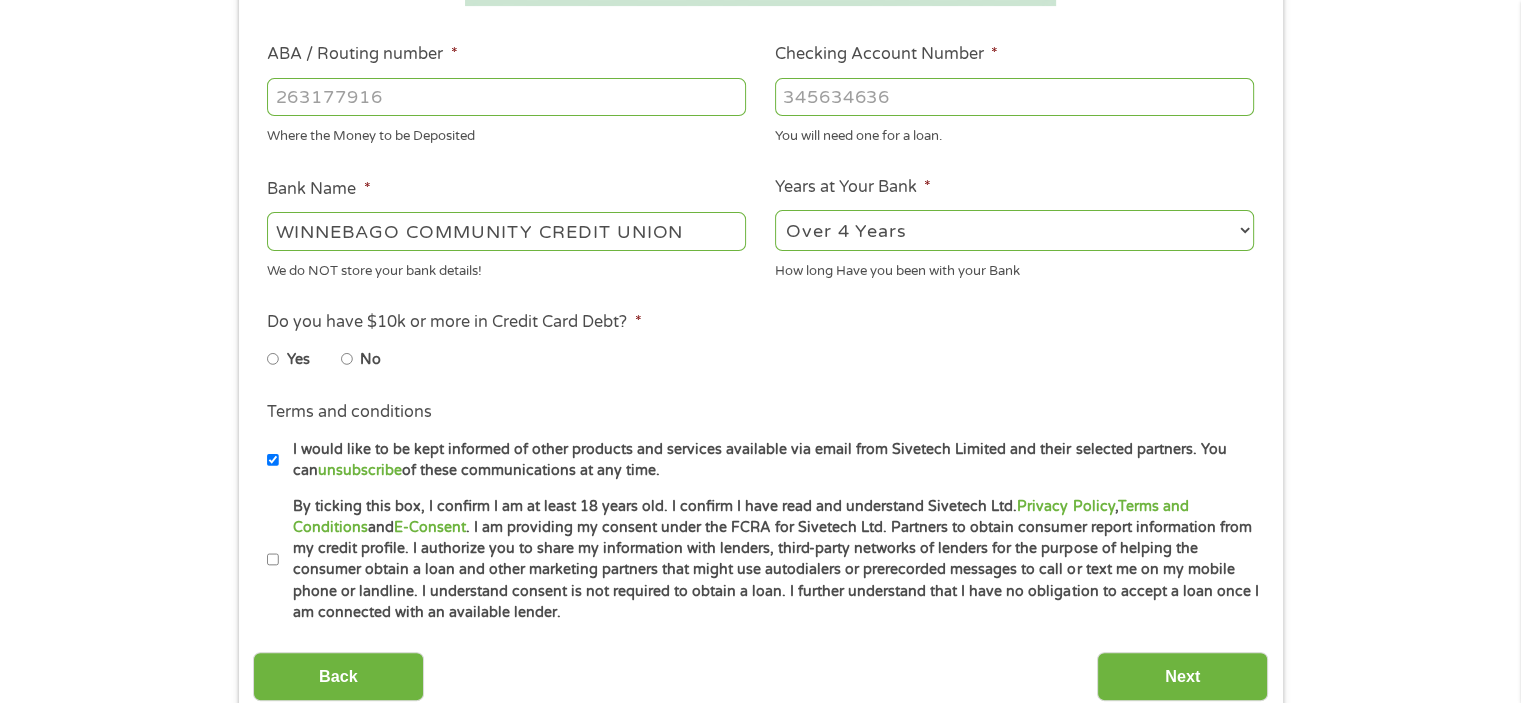 click on "No" at bounding box center [347, 359] 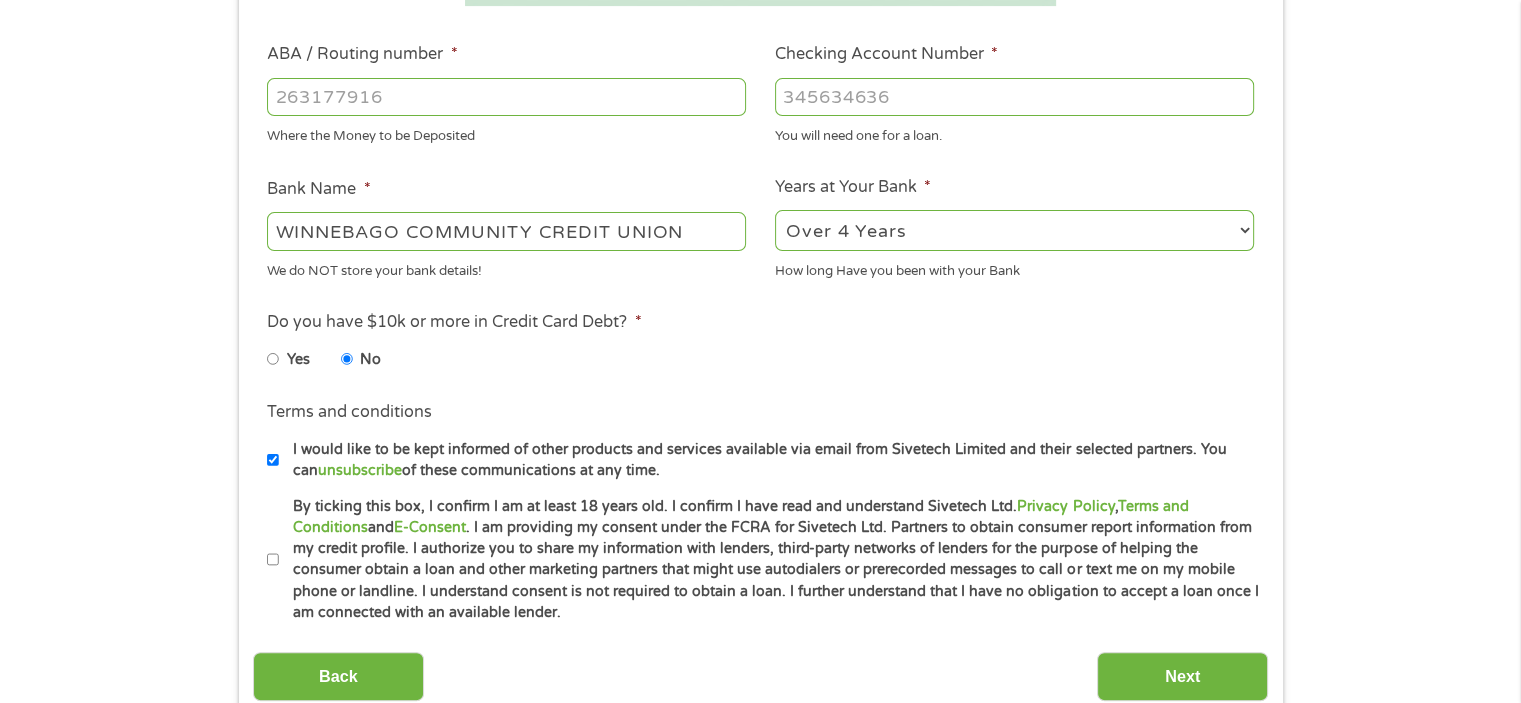 click on "I would like to be kept informed of other products and services available via email from Sivetech Limited and their selected partners. You can   unsubscribe   of these communications at any time." at bounding box center [273, 460] 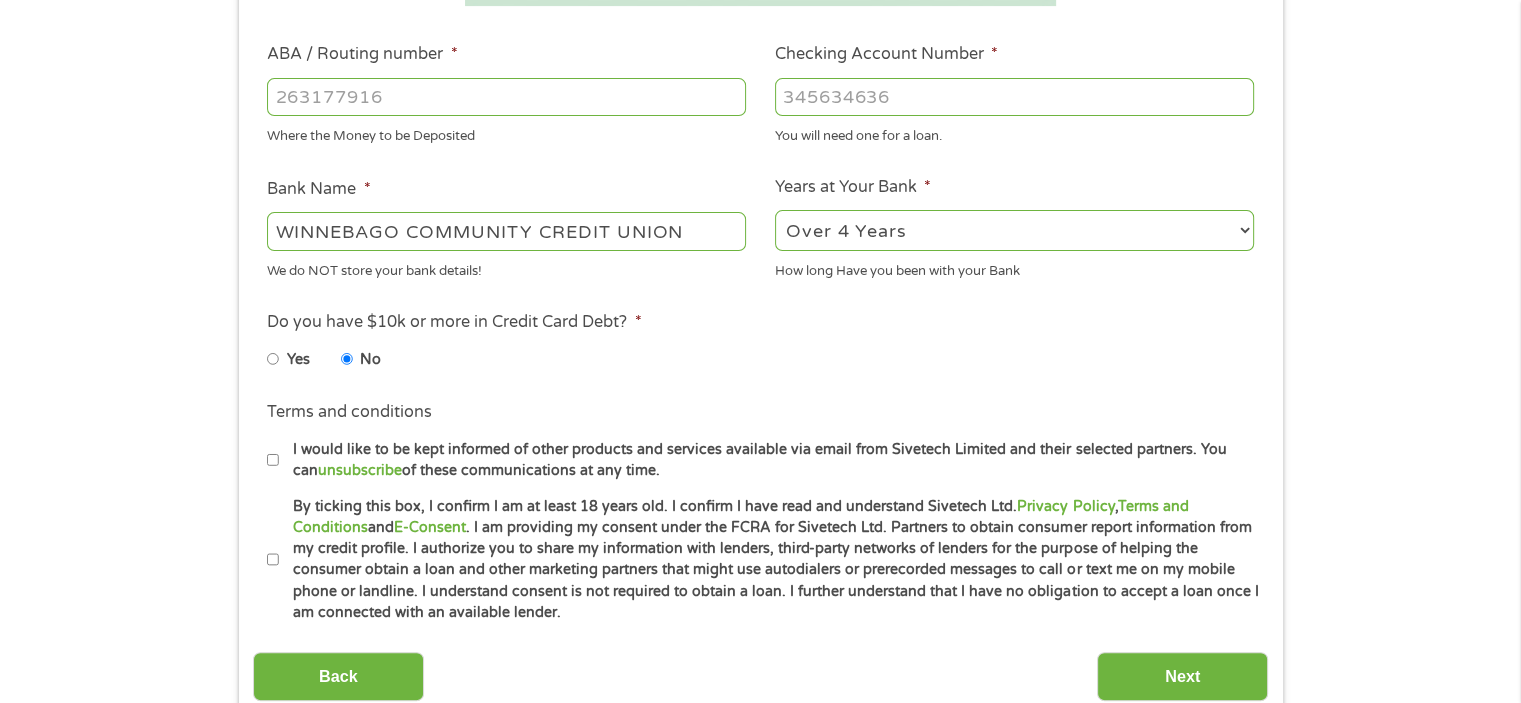 click on "By ticking this box, I confirm I am at least 18 years old. I confirm I have read and understand Sivetech Ltd.  Privacy Policy ,  Terms and Conditions  and  E-Consent . I am providing my consent under the FCRA for Sivetech Ltd. Partners to obtain consumer report information from my credit profile. I authorize you to share my information with lenders, third-party networks of lenders for the purpose of helping the consumer obtain a loan and other marketing partners that might use autodialers or prerecorded messages to call or text me on my mobile phone or landline. I understand consent is not required to obtain a loan. I further understand that I have no obligation to accept a loan once I am connected with an available lender." at bounding box center (273, 560) 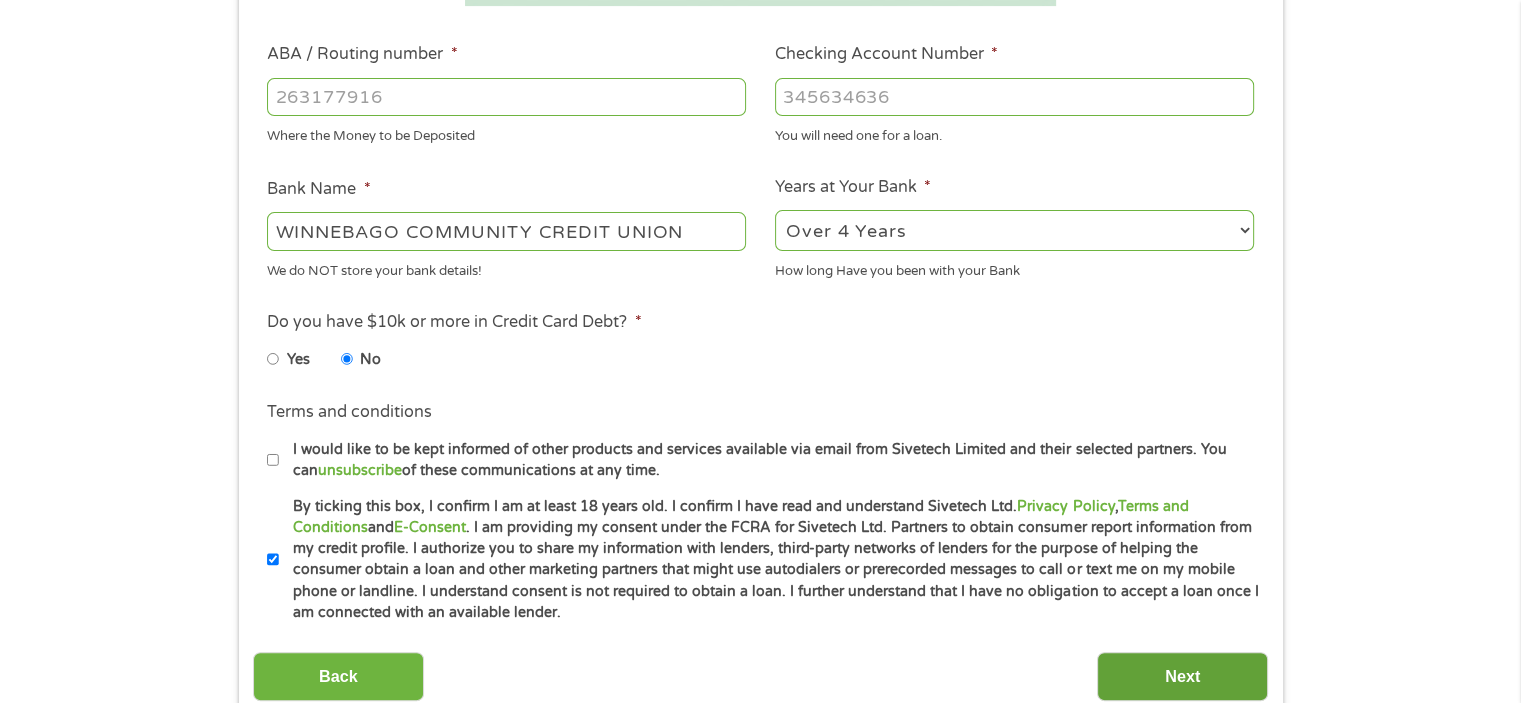 click on "Next" at bounding box center (1182, 676) 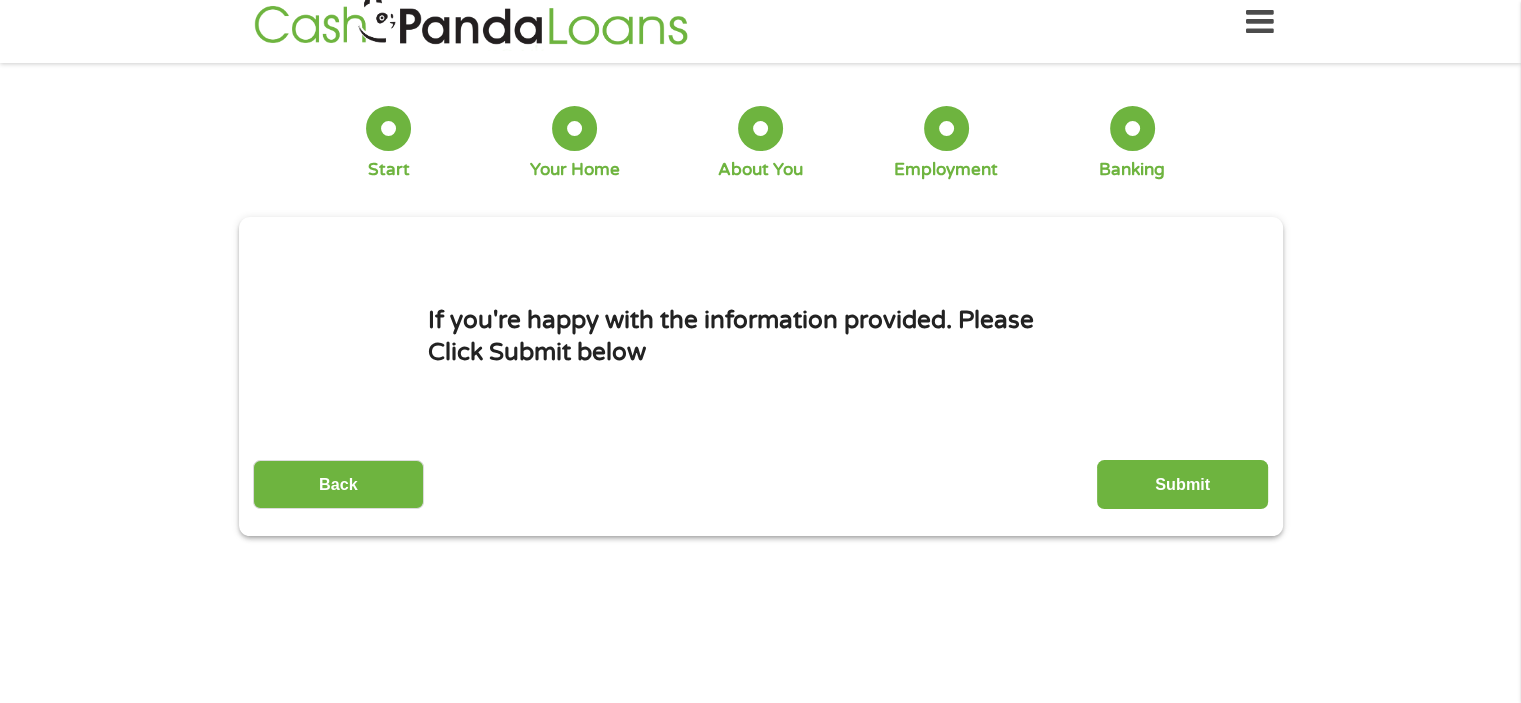scroll, scrollTop: 0, scrollLeft: 0, axis: both 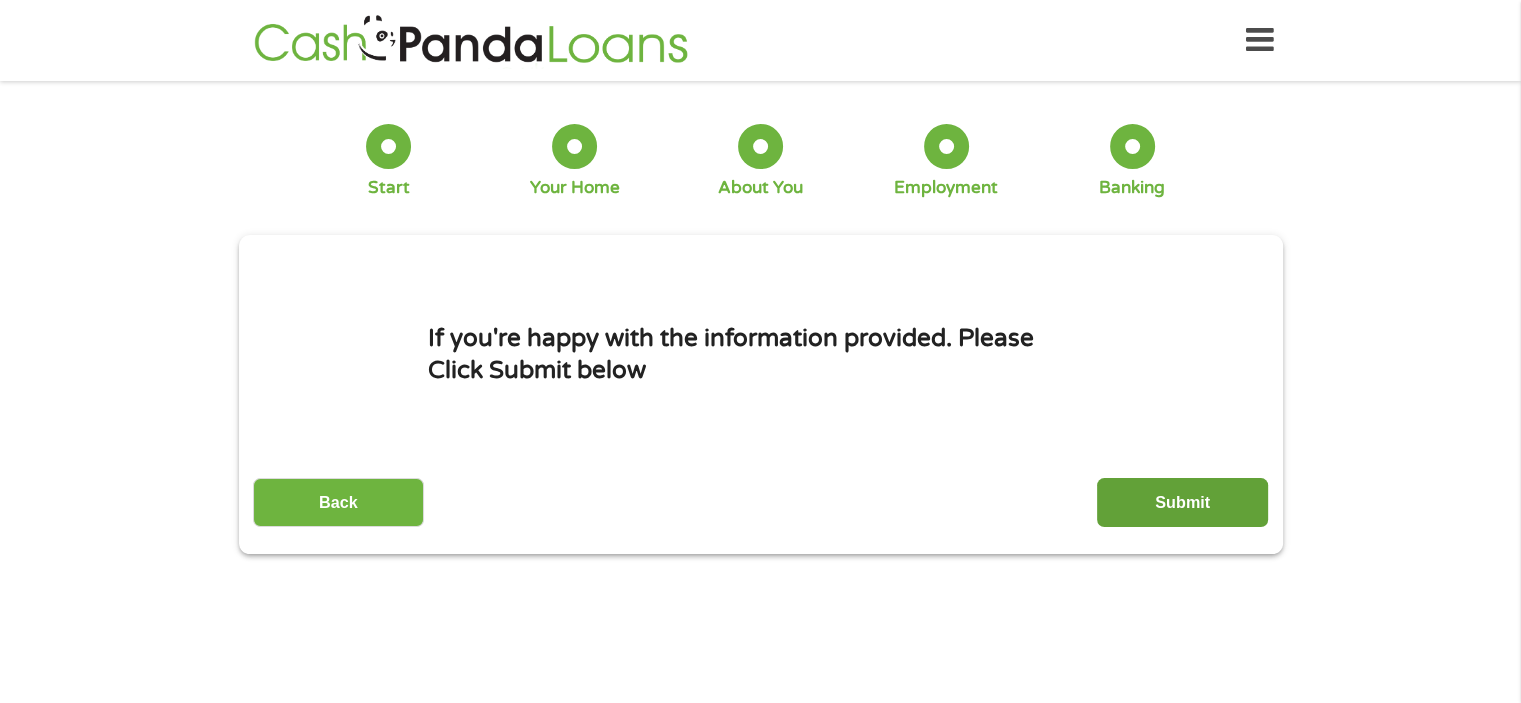 click on "Submit" at bounding box center (1182, 502) 